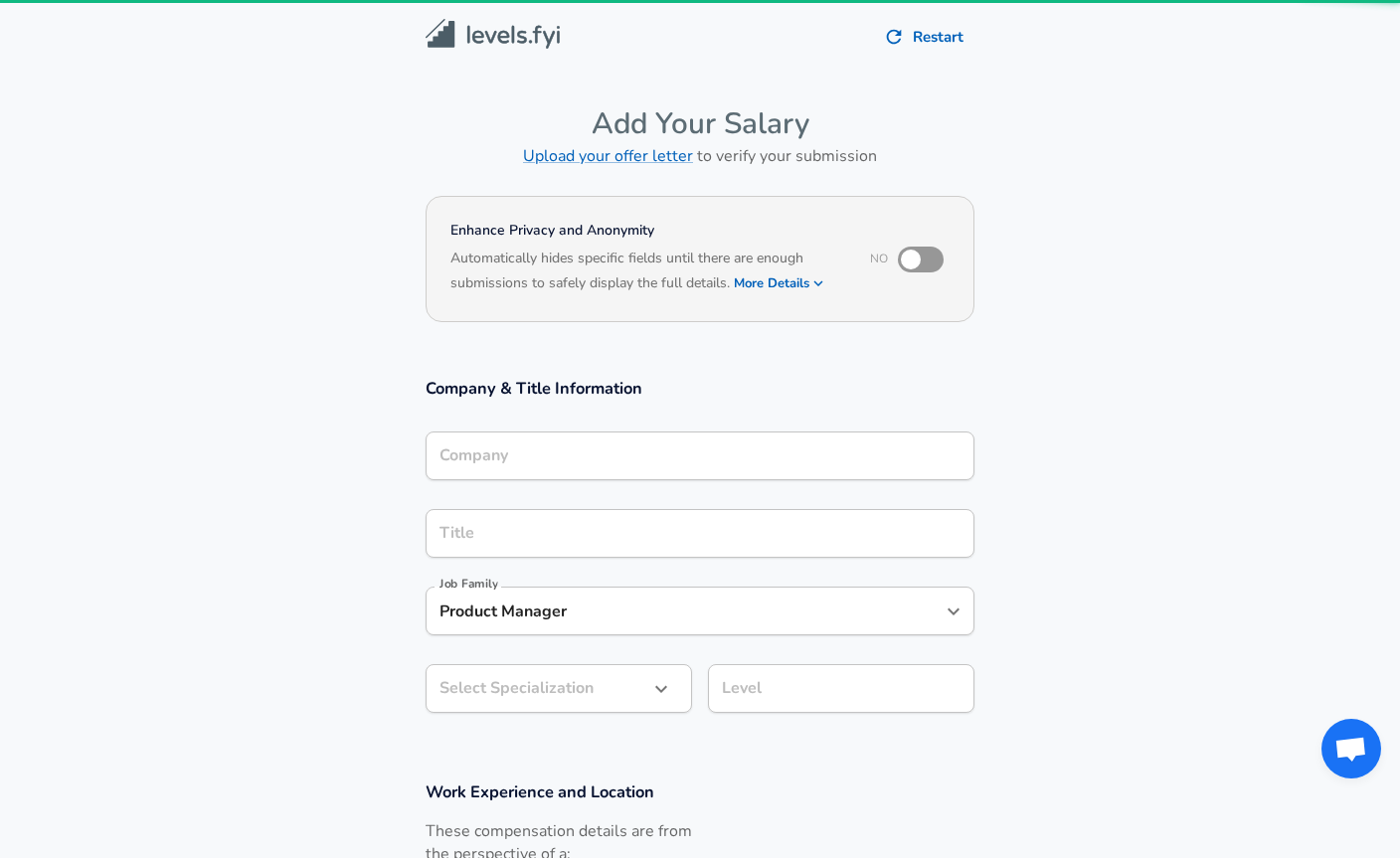 type on "BrightEdge" 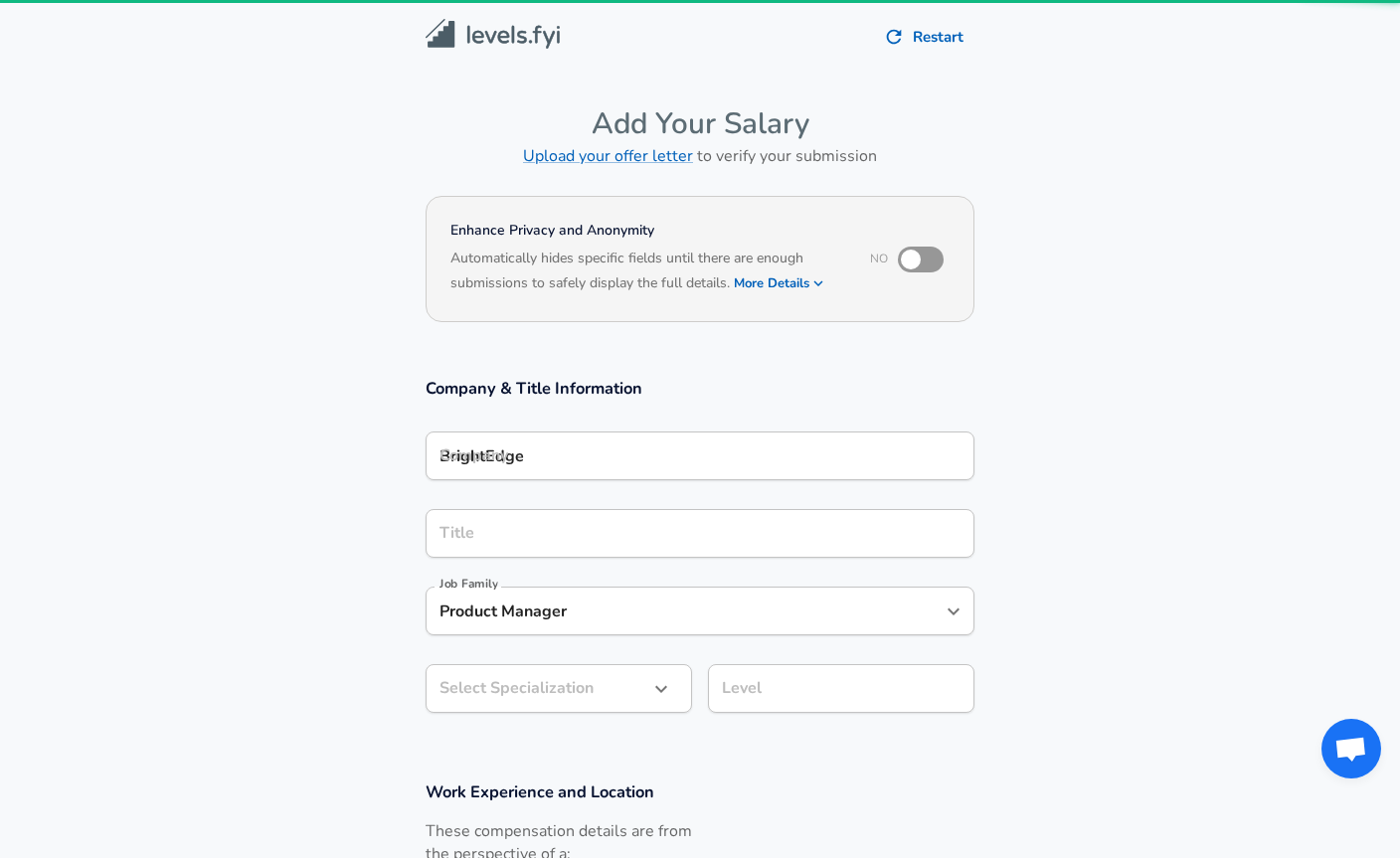 scroll, scrollTop: 0, scrollLeft: 0, axis: both 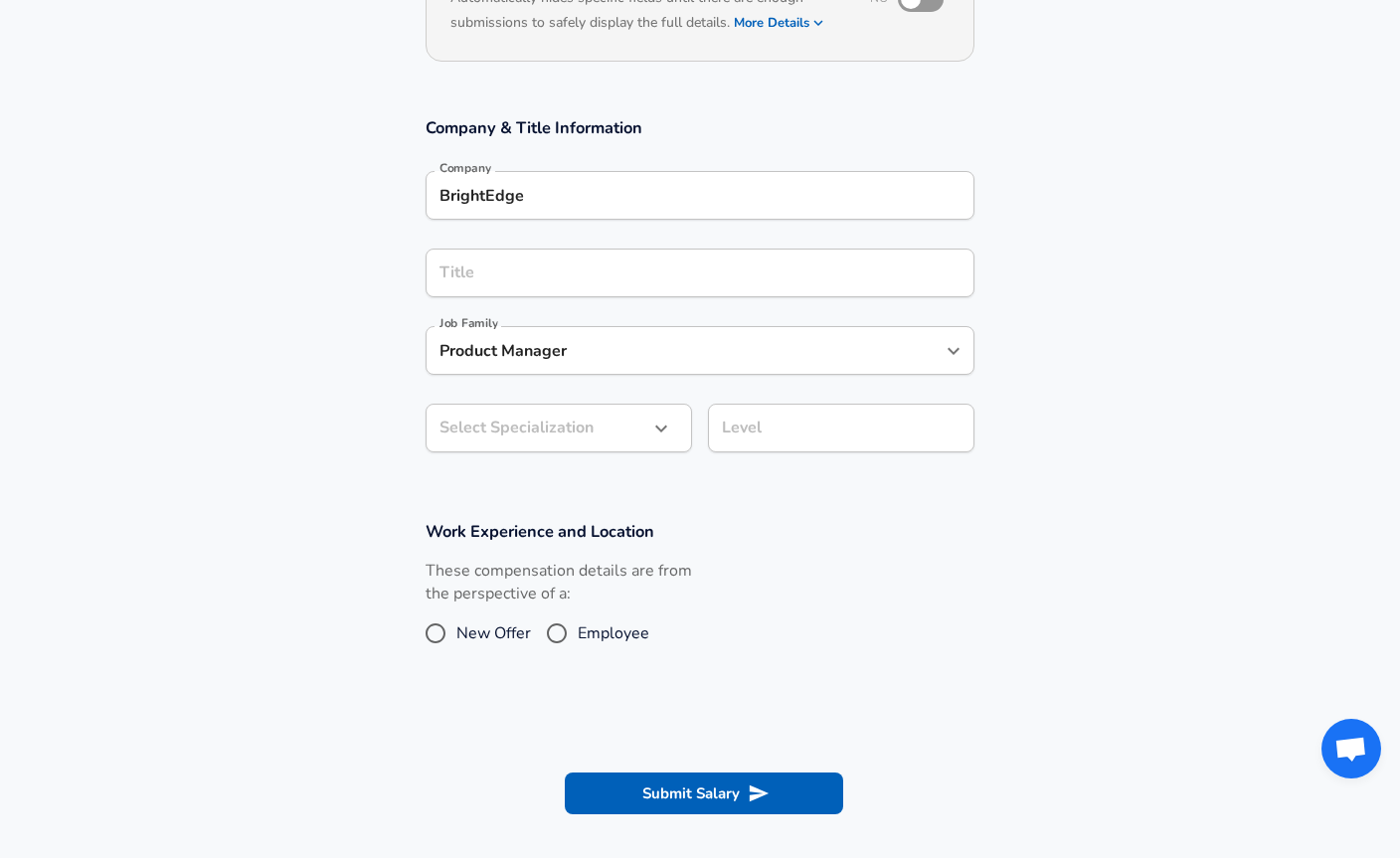 click on "Product Manager Job Family" at bounding box center [700, 350] 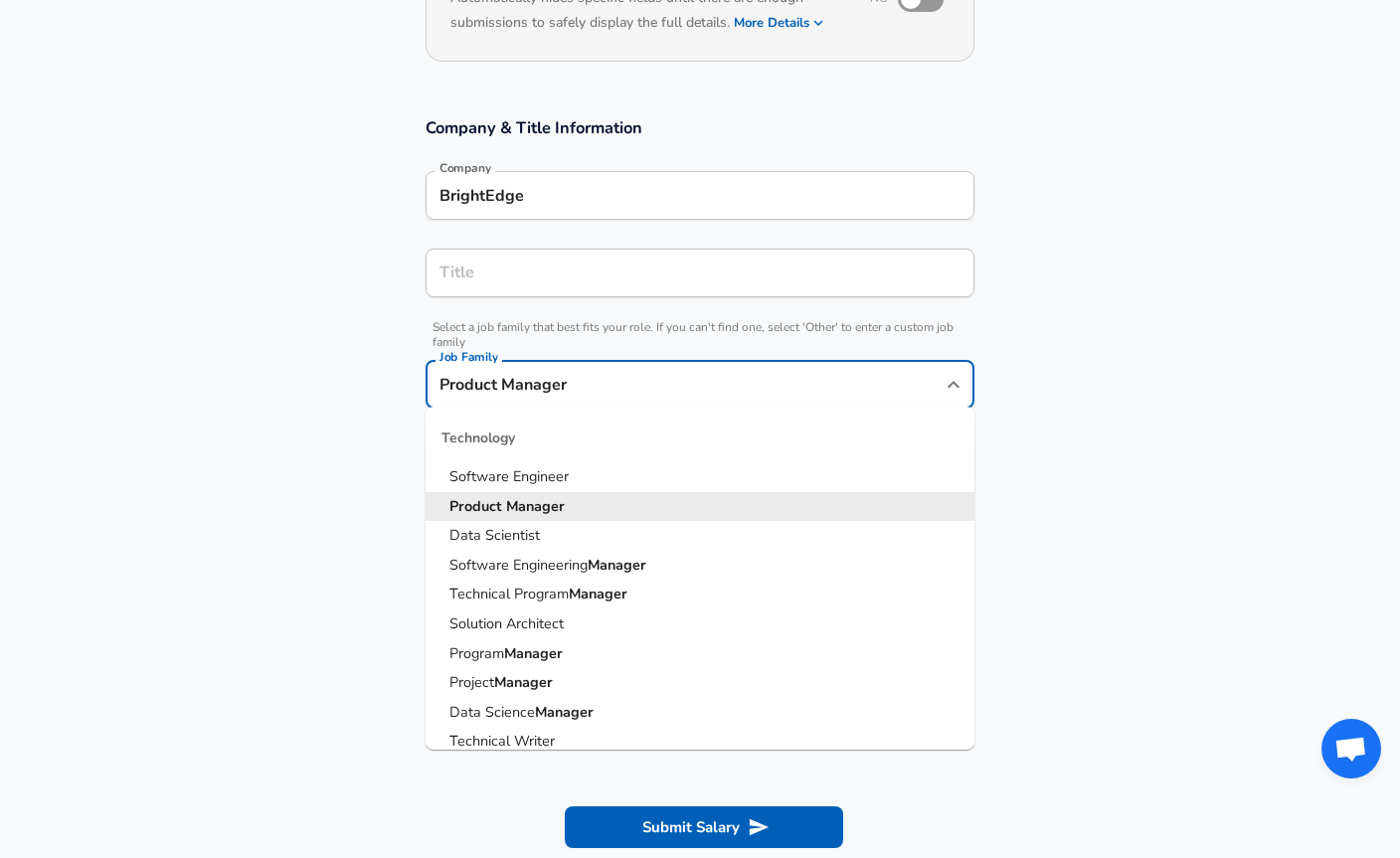 scroll, scrollTop: 259, scrollLeft: 0, axis: vertical 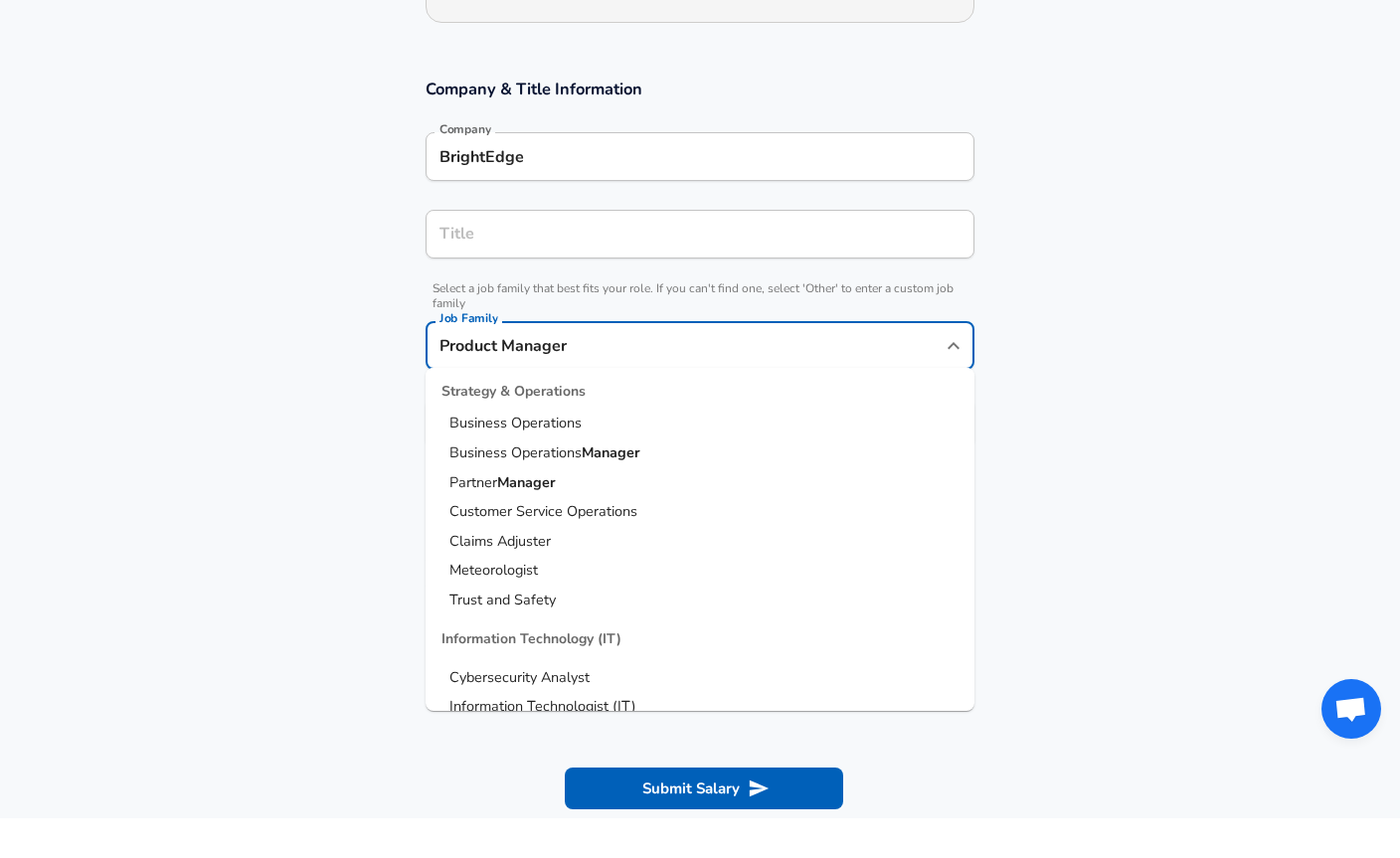 click on "Customer Service Operations" at bounding box center (543, 551) 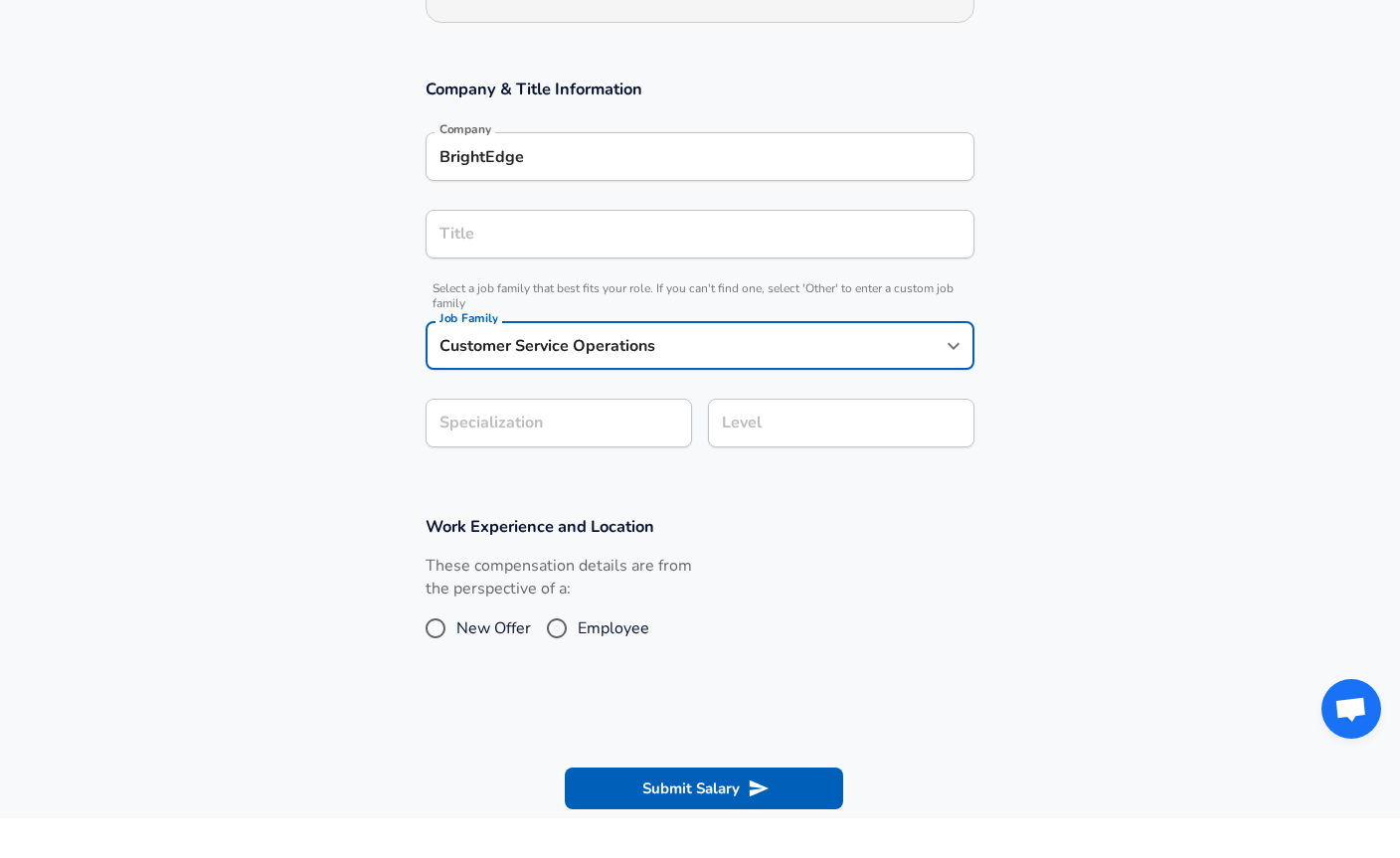 click on "Specialization" at bounding box center [559, 462] 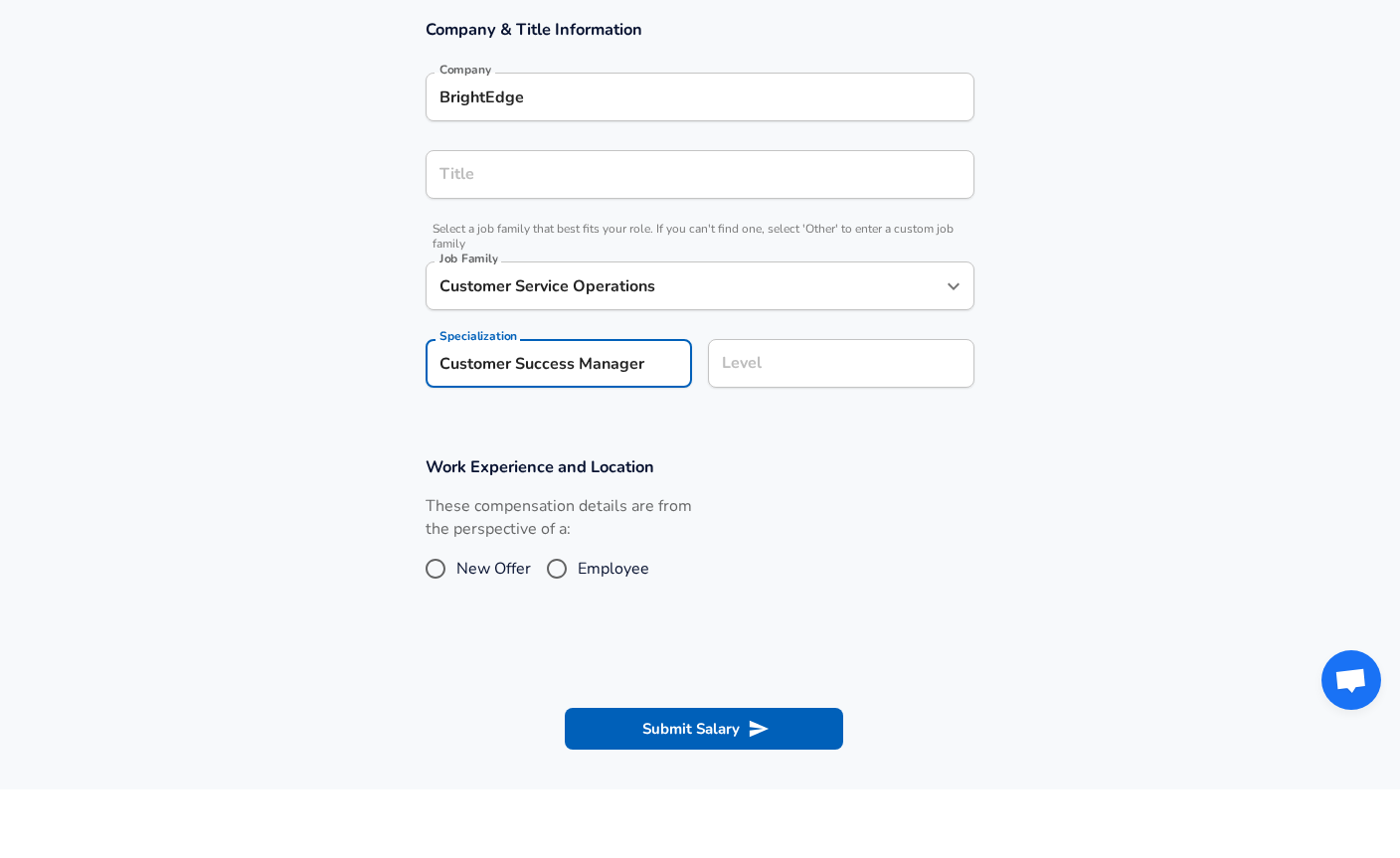 type on "Customer Success Manager" 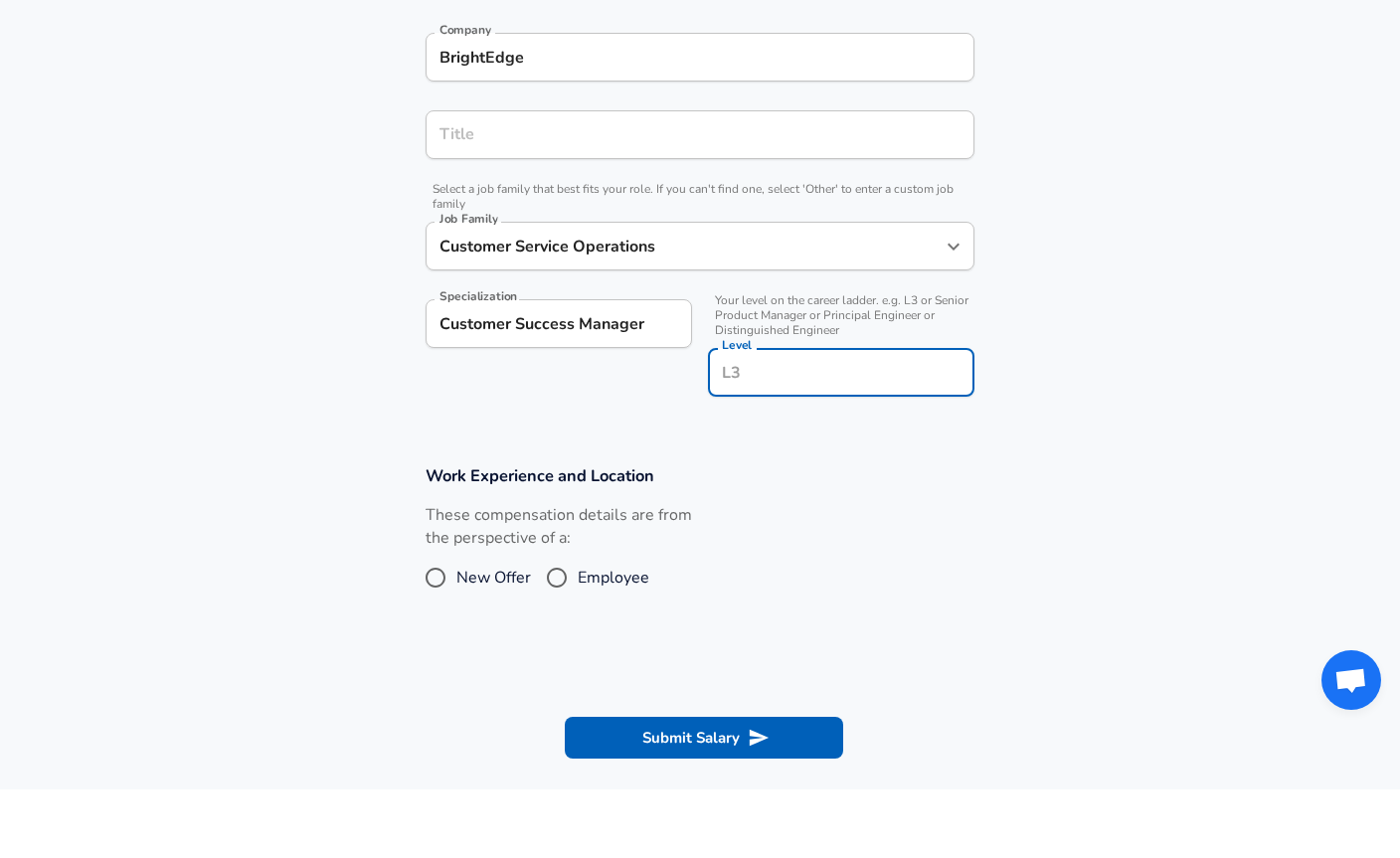 click on "Level" at bounding box center [841, 440] 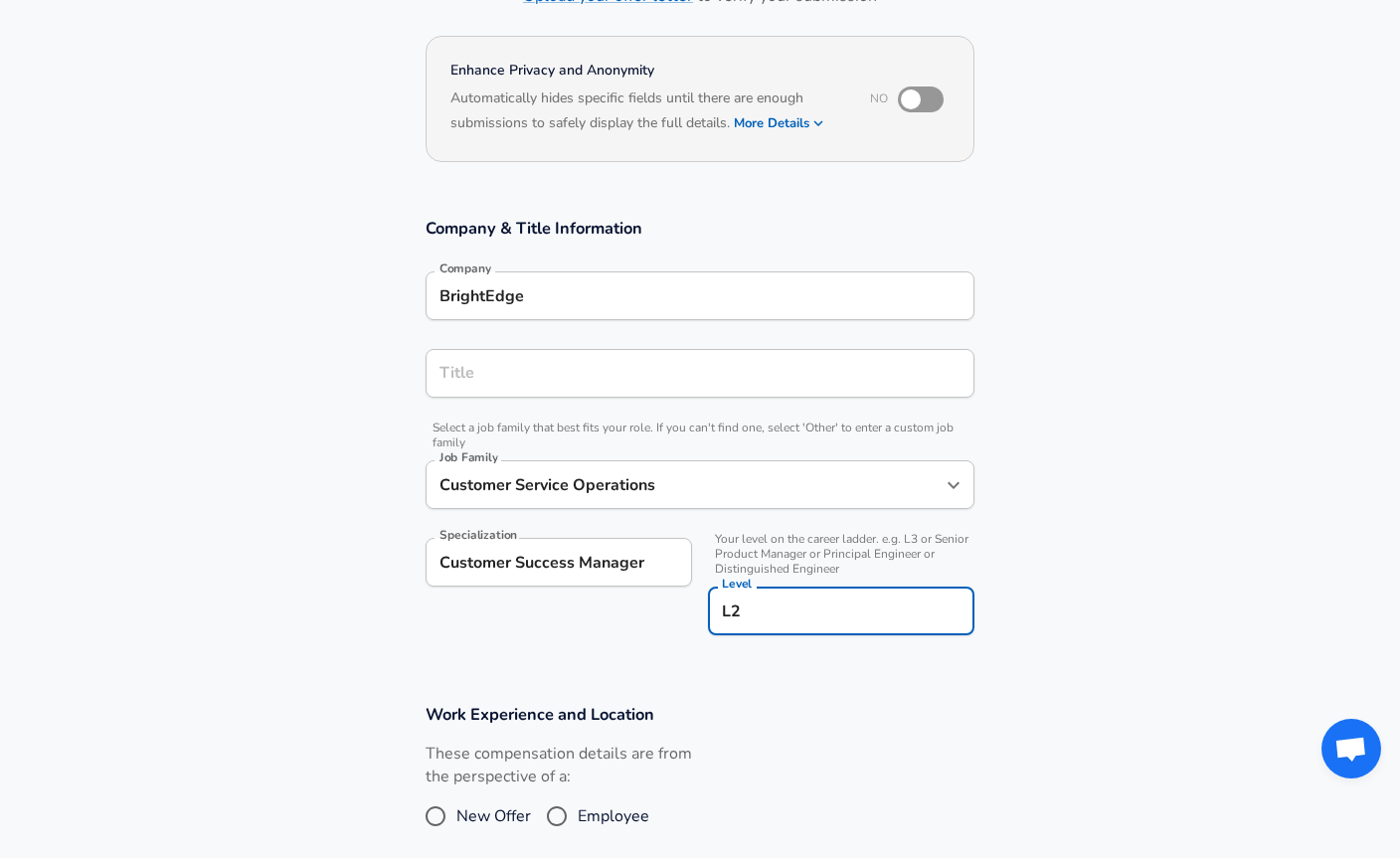 scroll, scrollTop: 155, scrollLeft: 0, axis: vertical 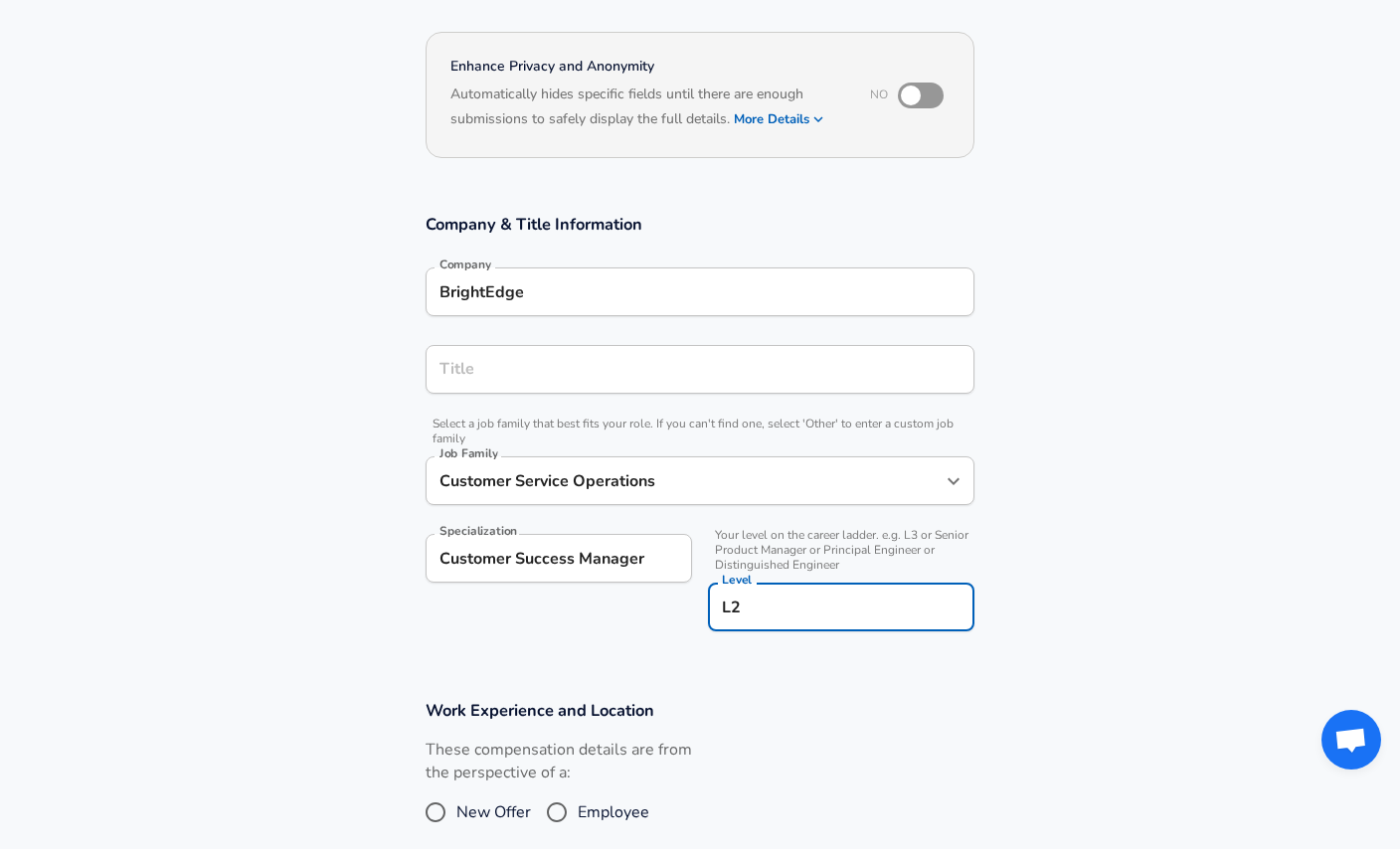 type on "L2" 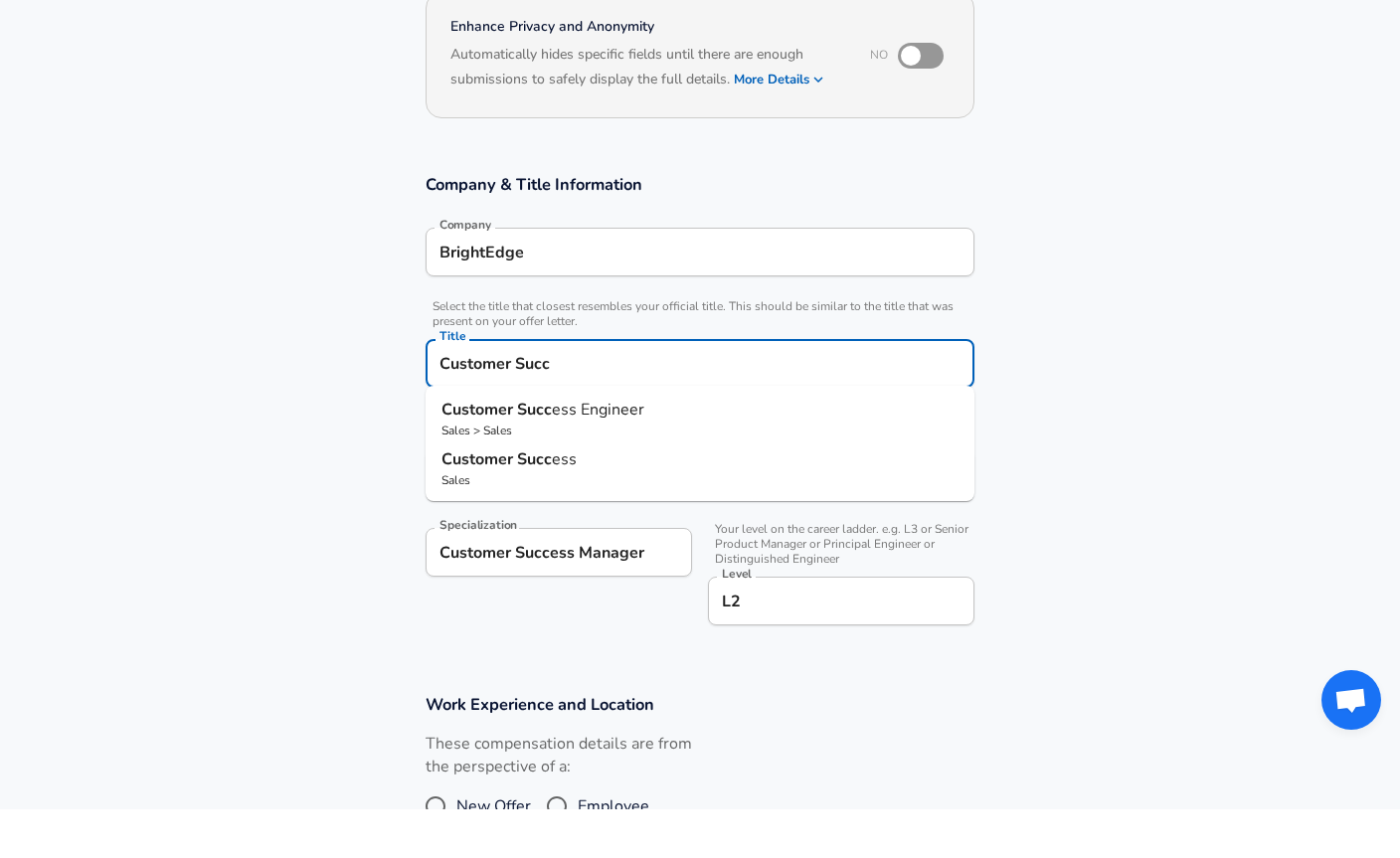 click on "Customer" at bounding box center [479, 508] 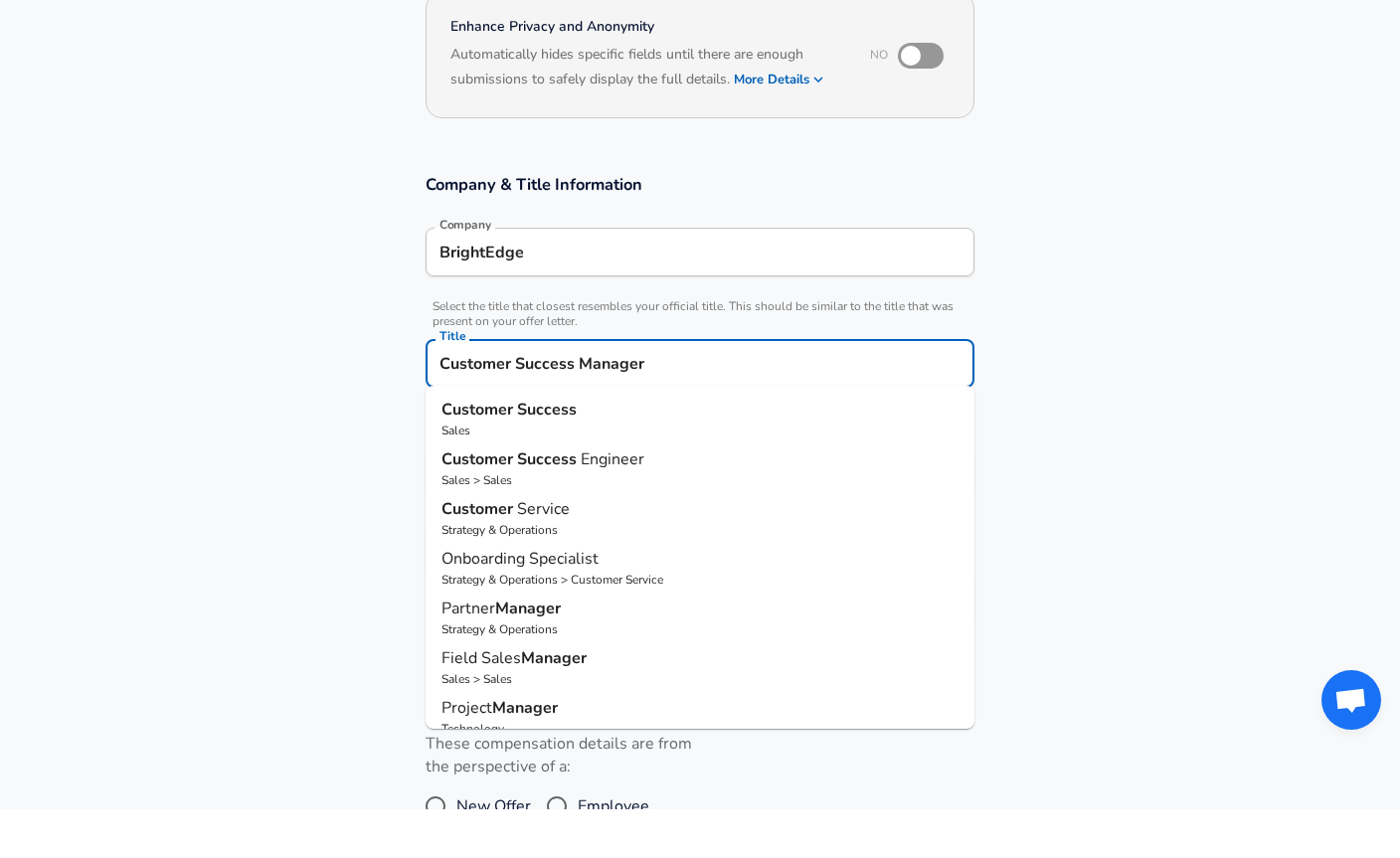 scroll, scrollTop: 0, scrollLeft: 0, axis: both 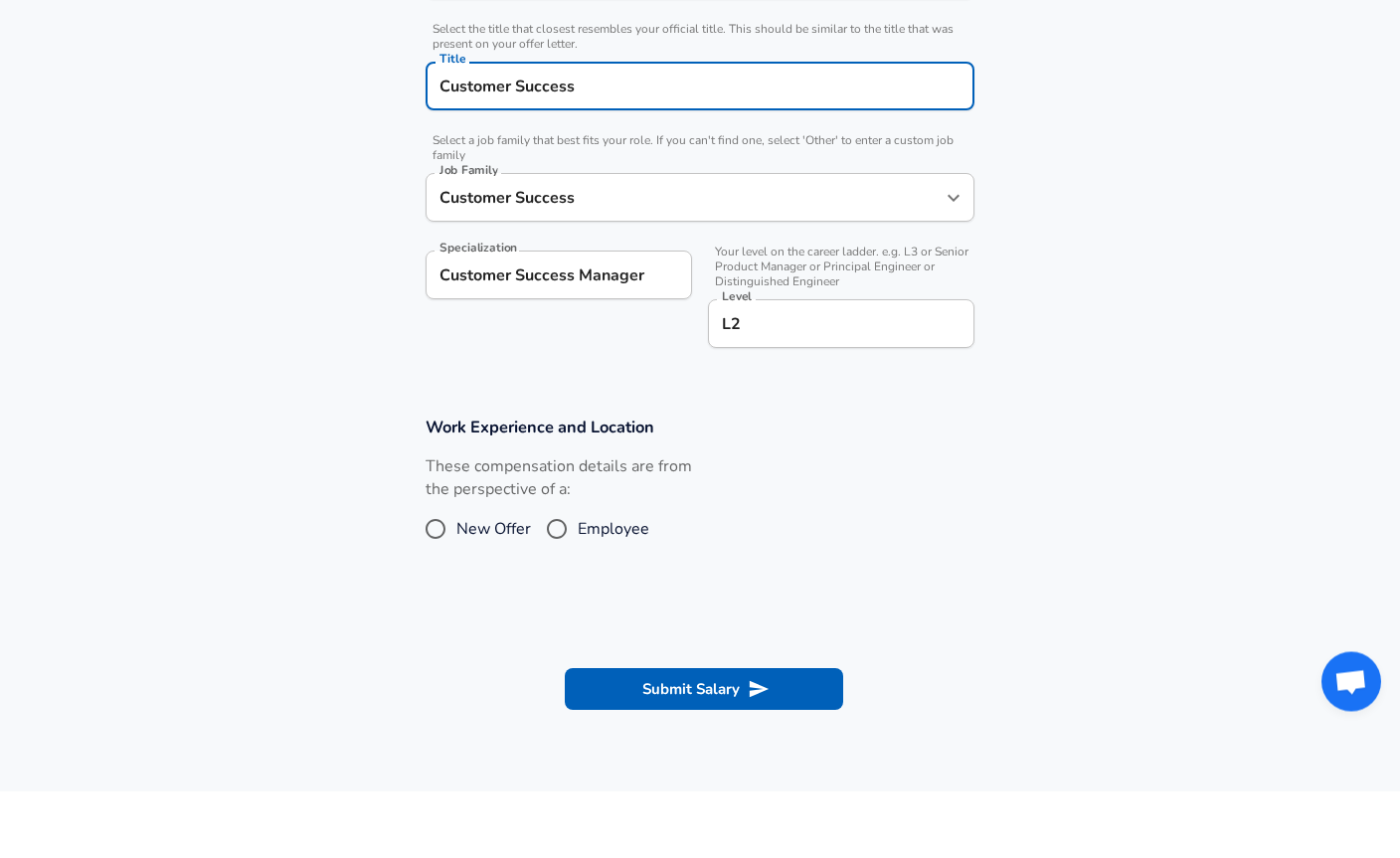 click on "Employee" at bounding box center [557, 597] 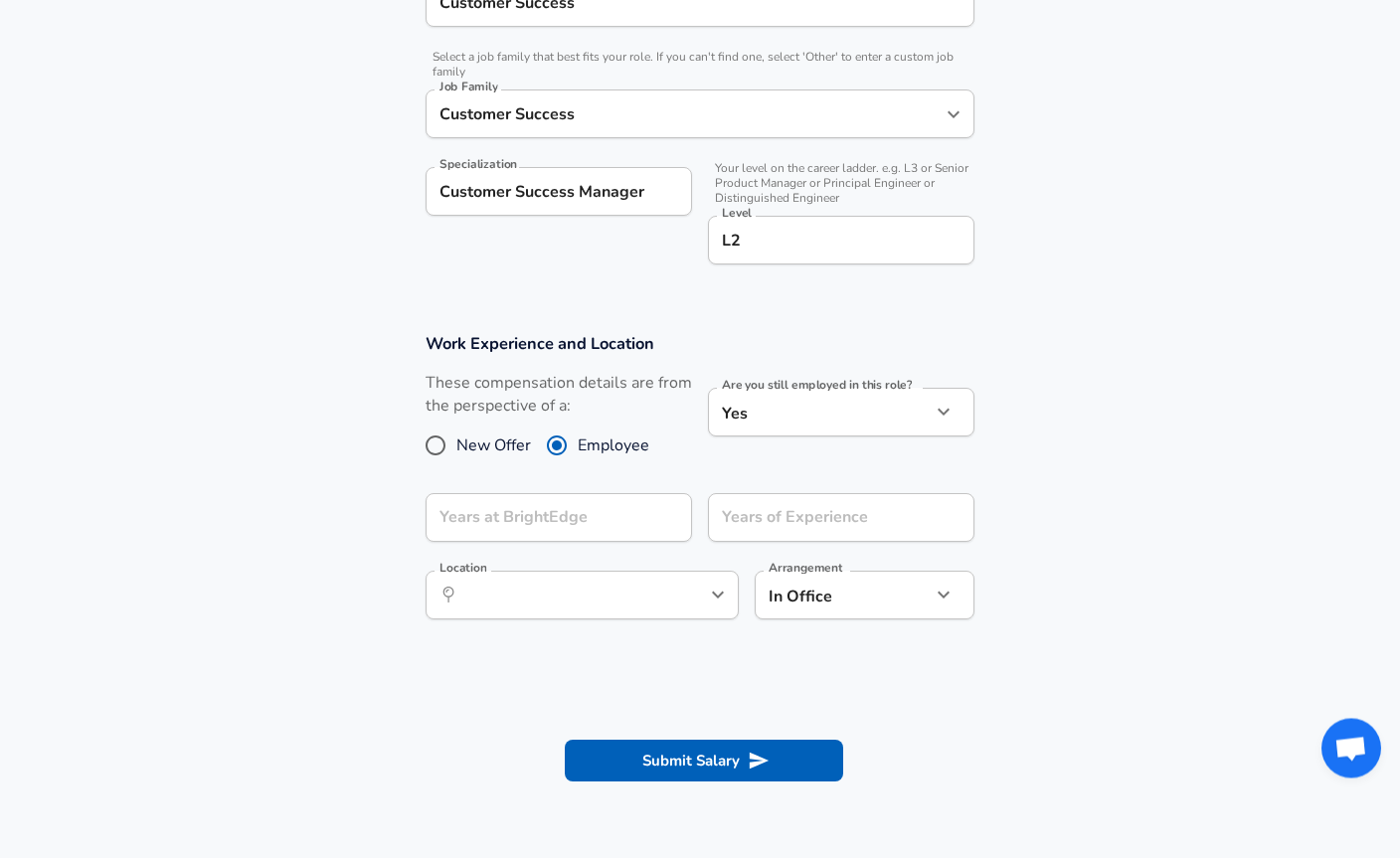 scroll, scrollTop: 565, scrollLeft: 0, axis: vertical 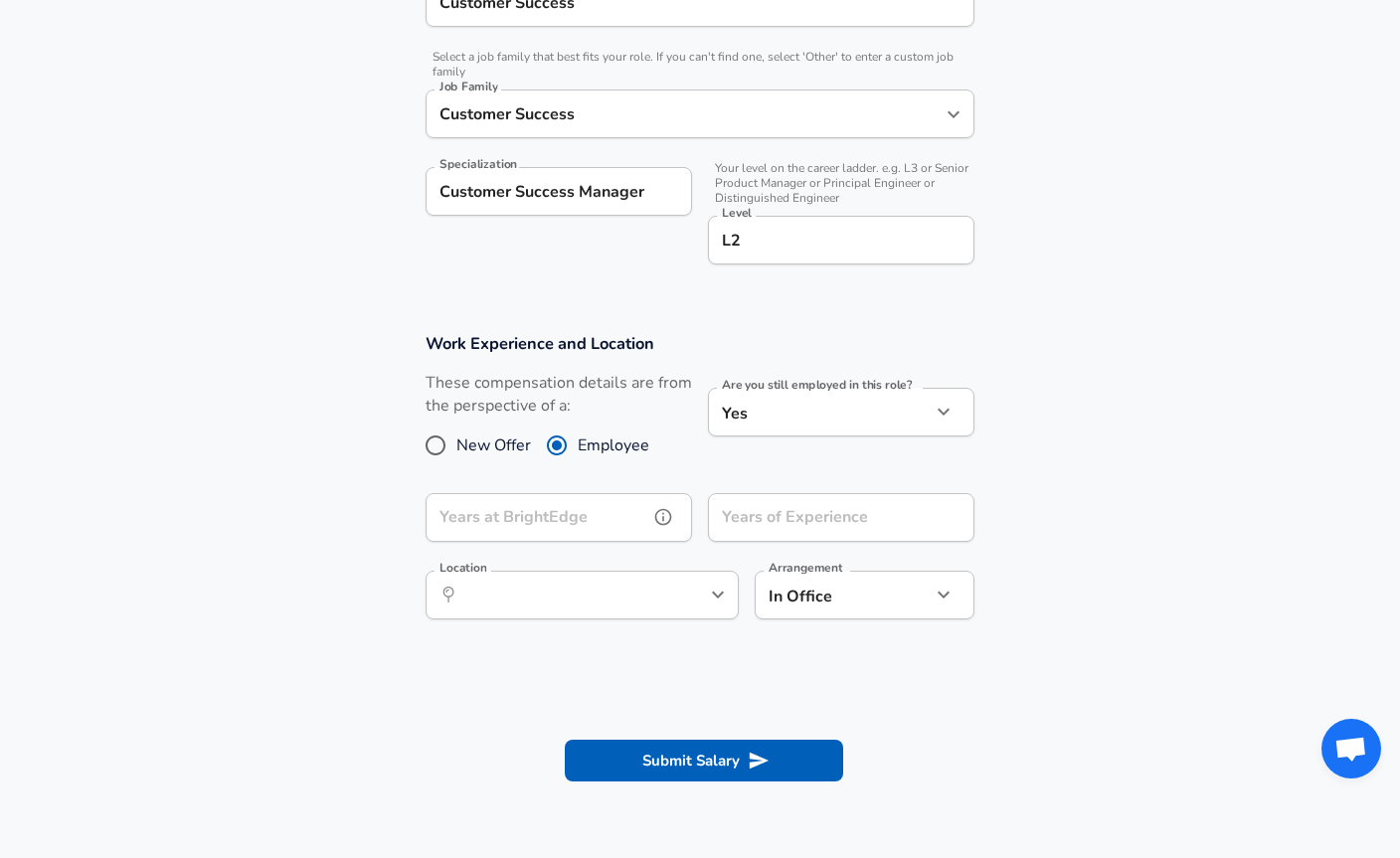 click on "Years at BrightEdge" at bounding box center (537, 517) 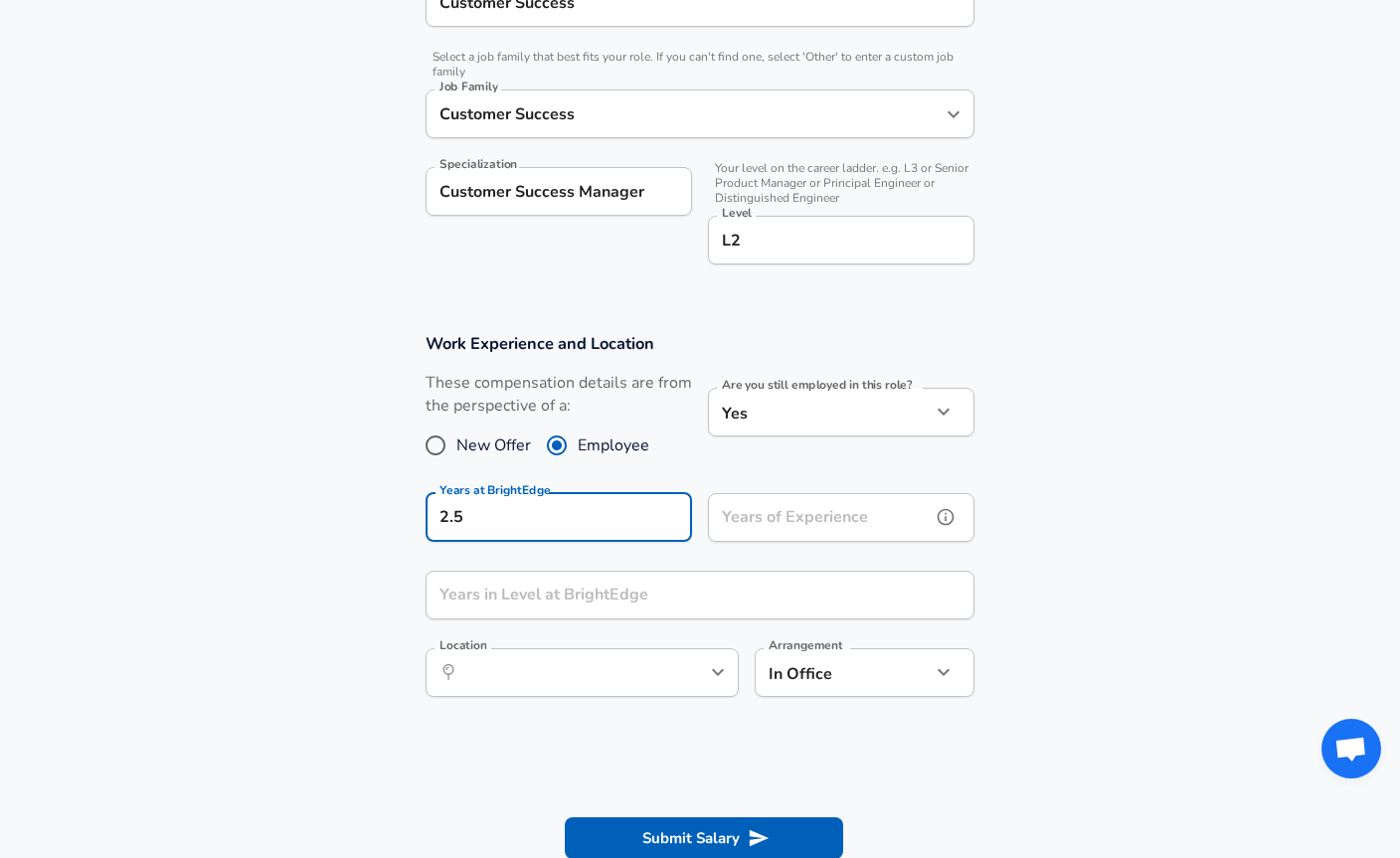 click on "Years of Experience" at bounding box center [819, 517] 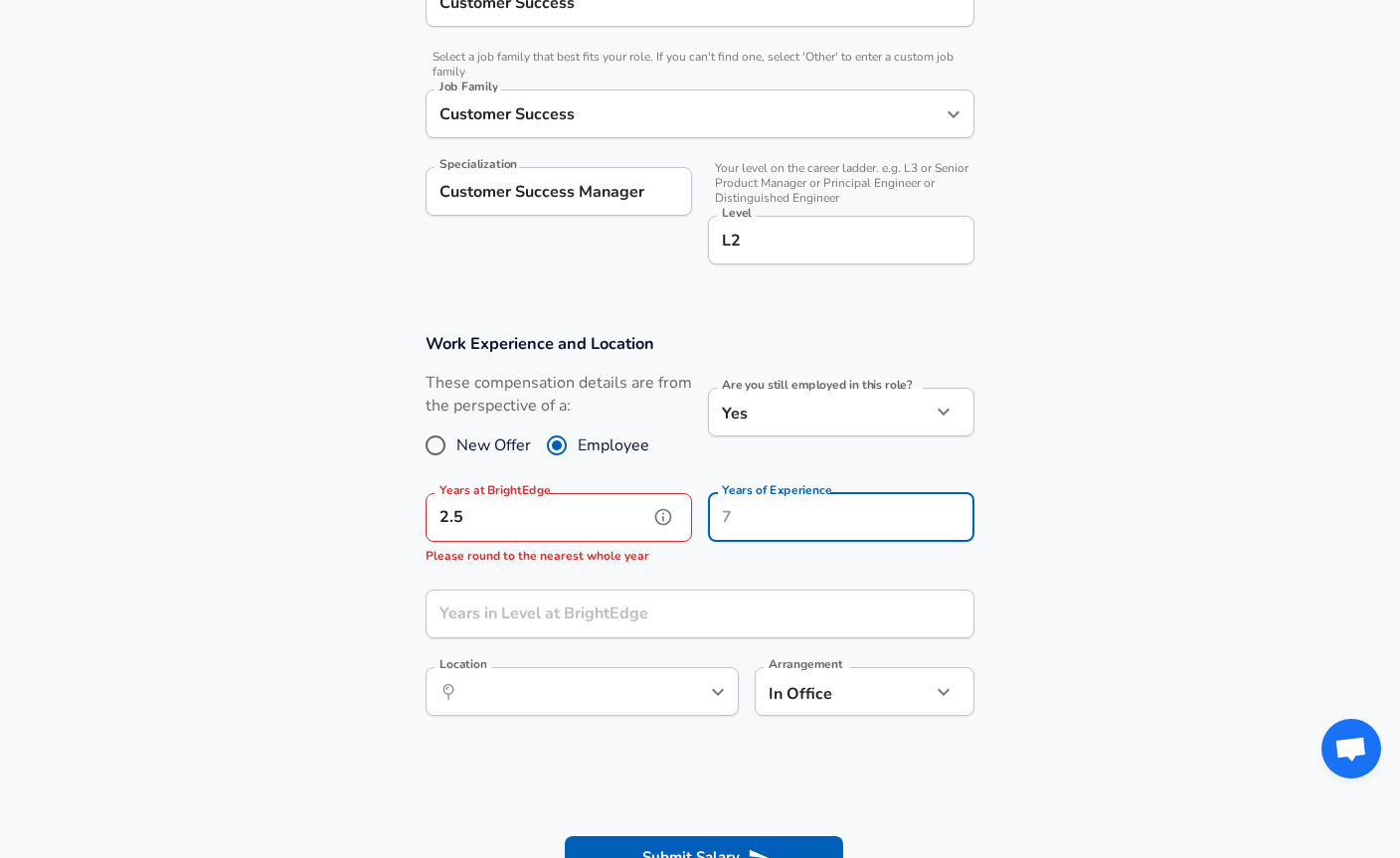 click on "2.5" at bounding box center (537, 517) 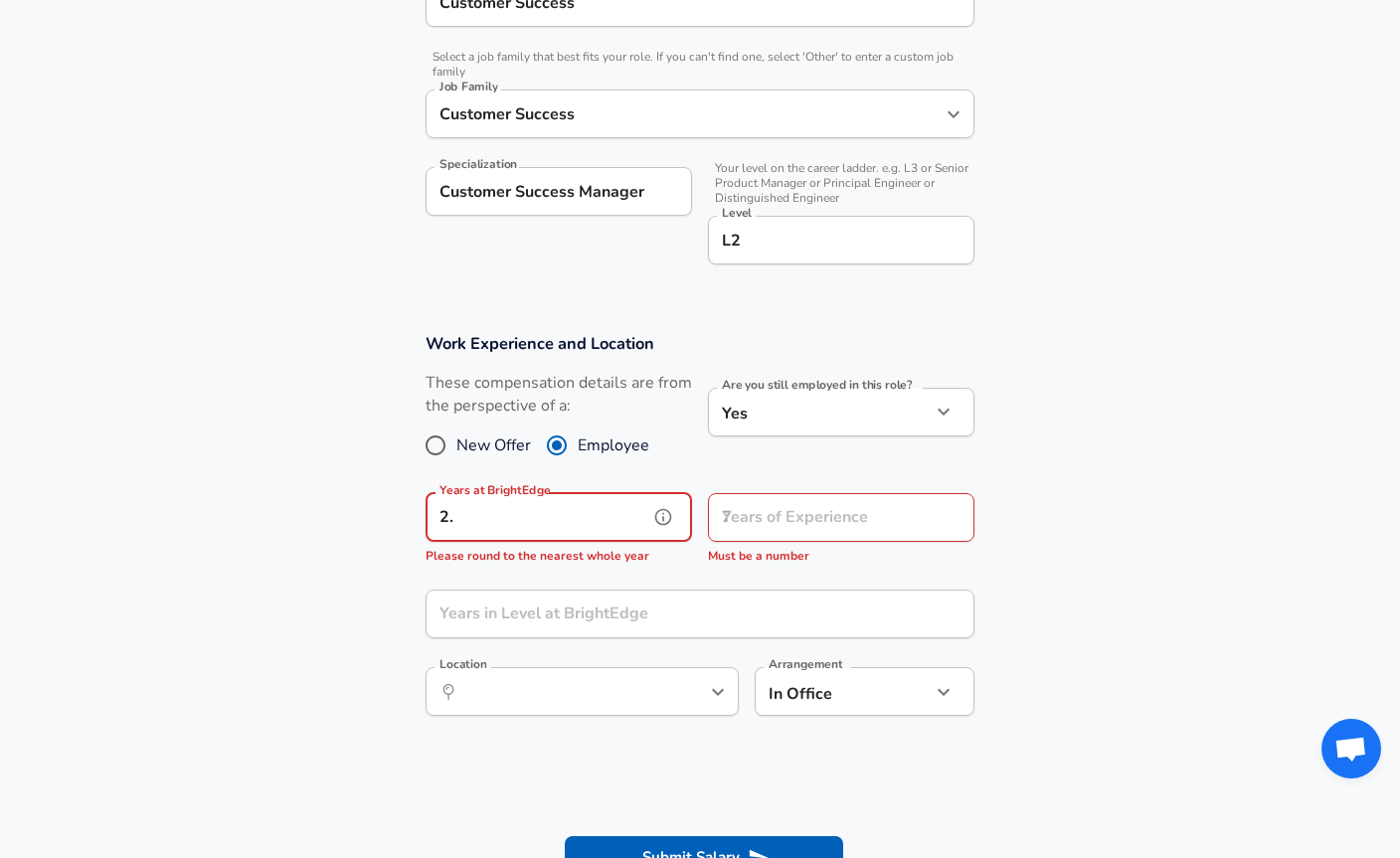 type on "2" 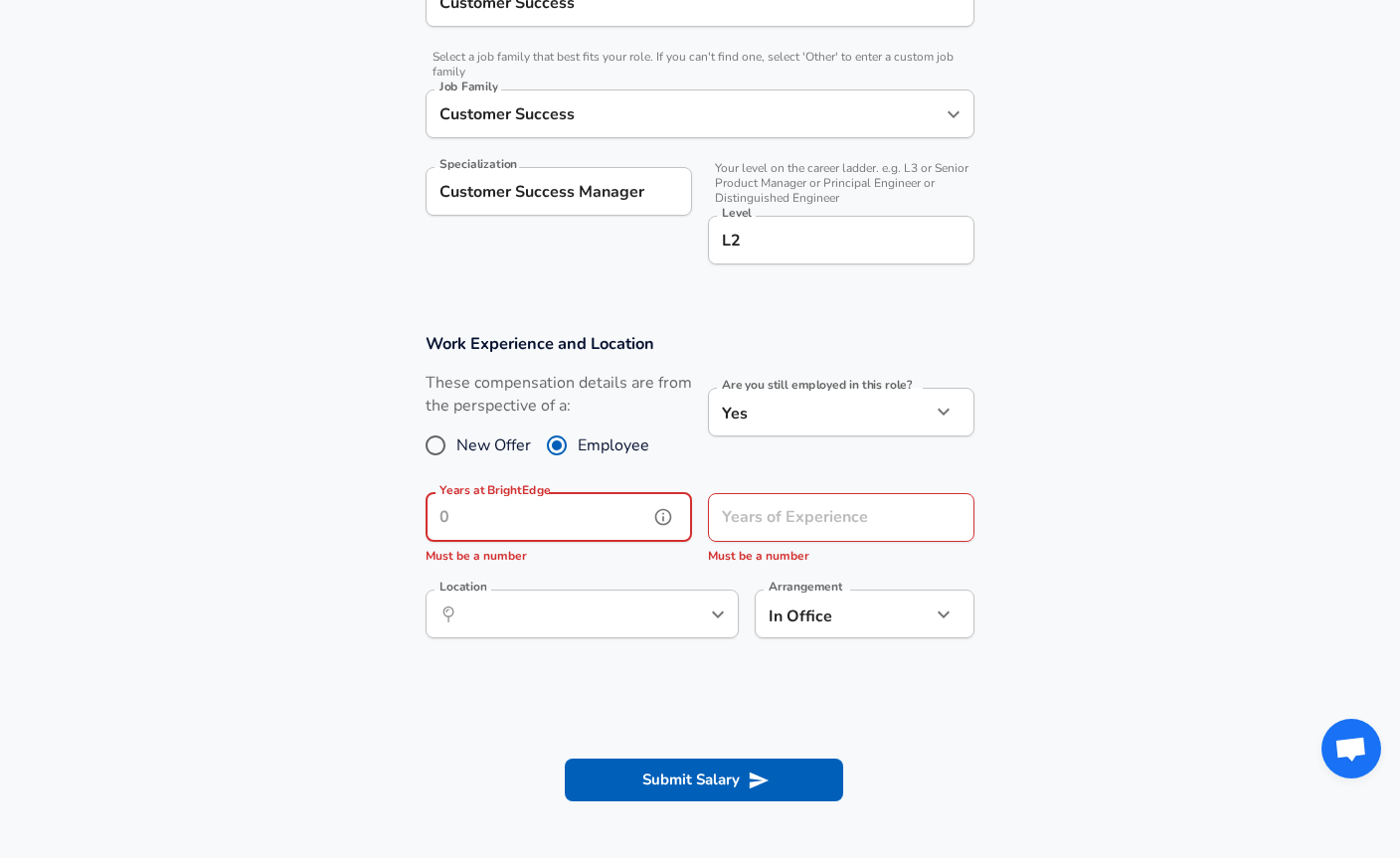type on "3" 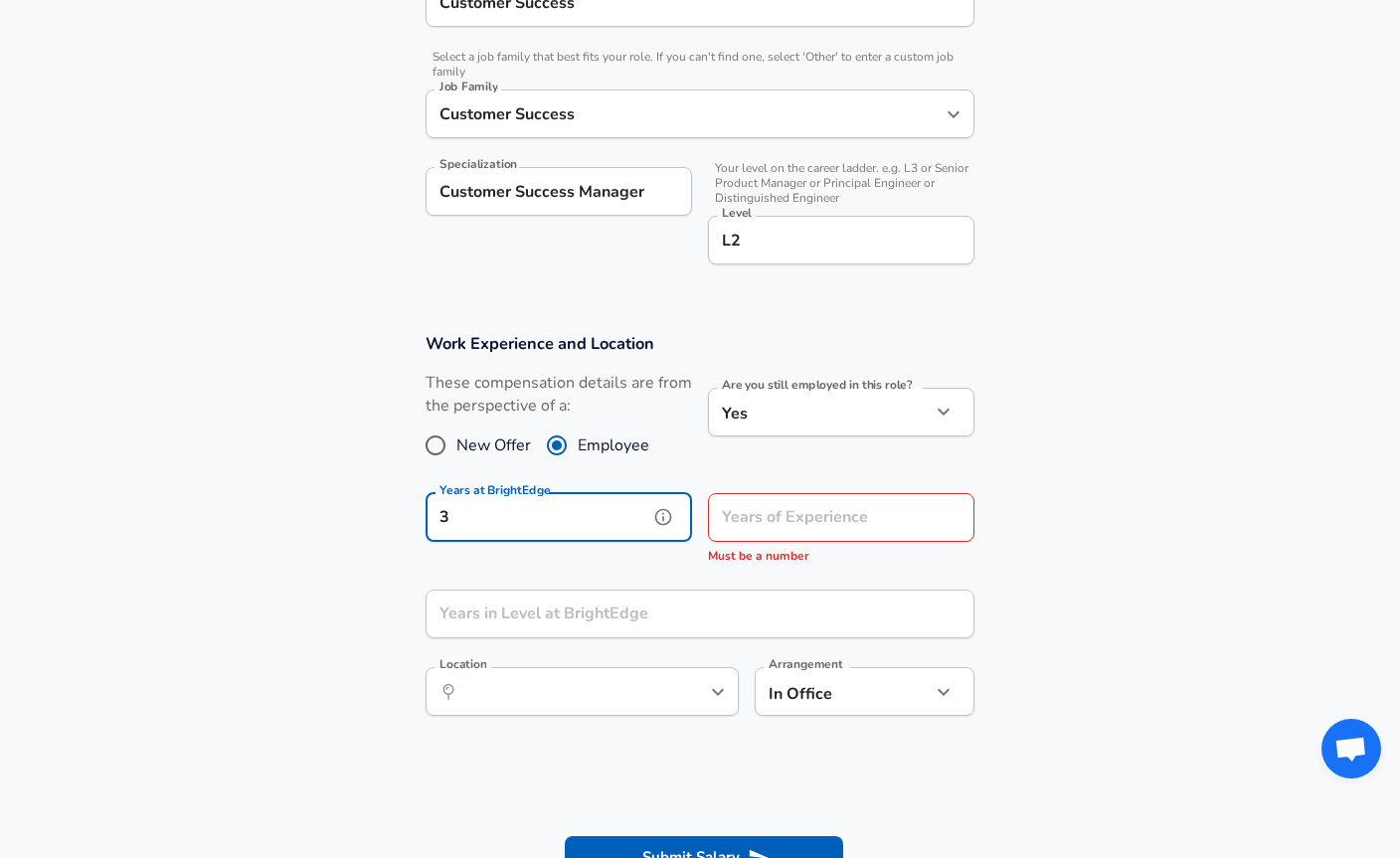 type on "3" 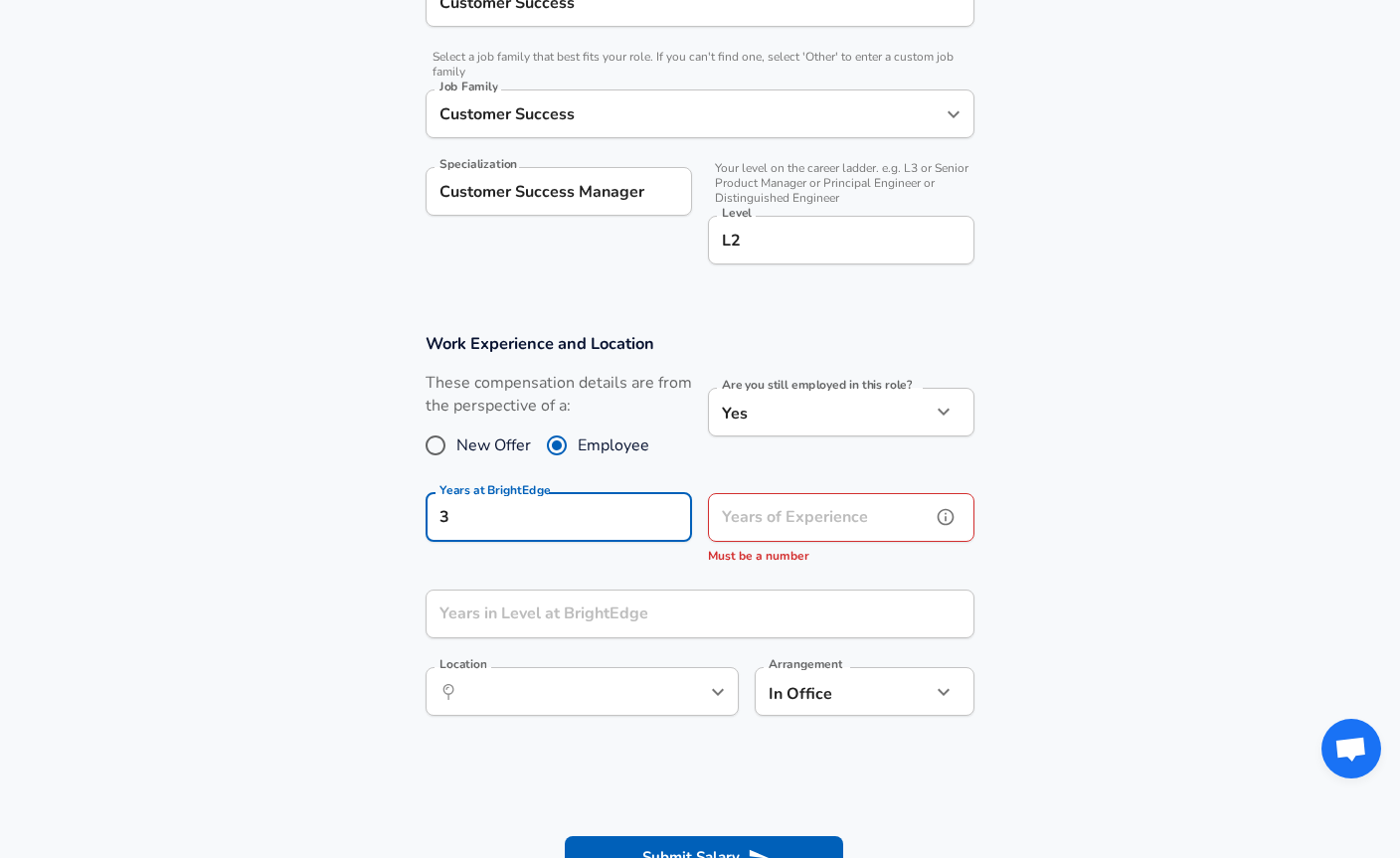 click on "Years of Experience" at bounding box center [819, 517] 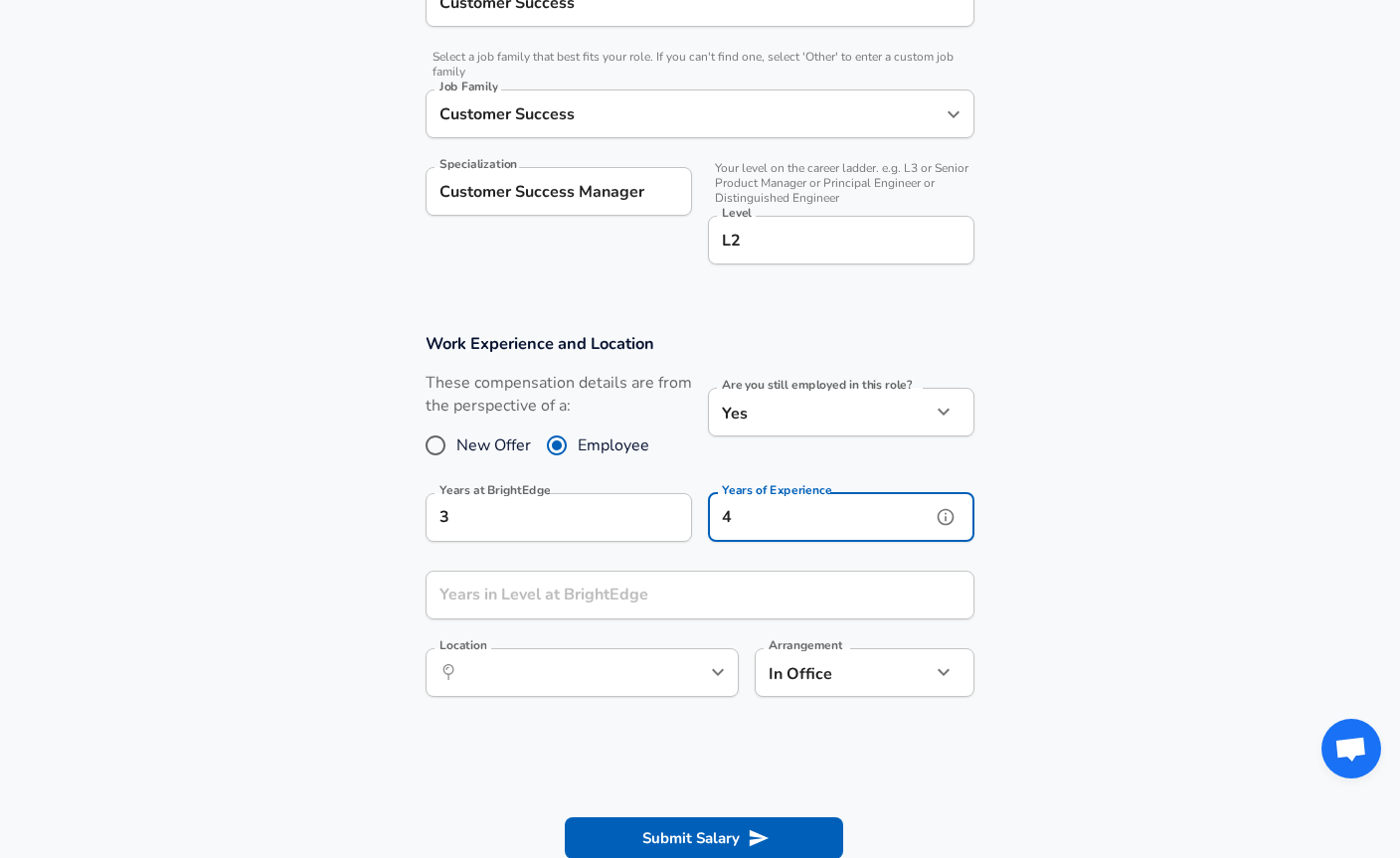 type on "4" 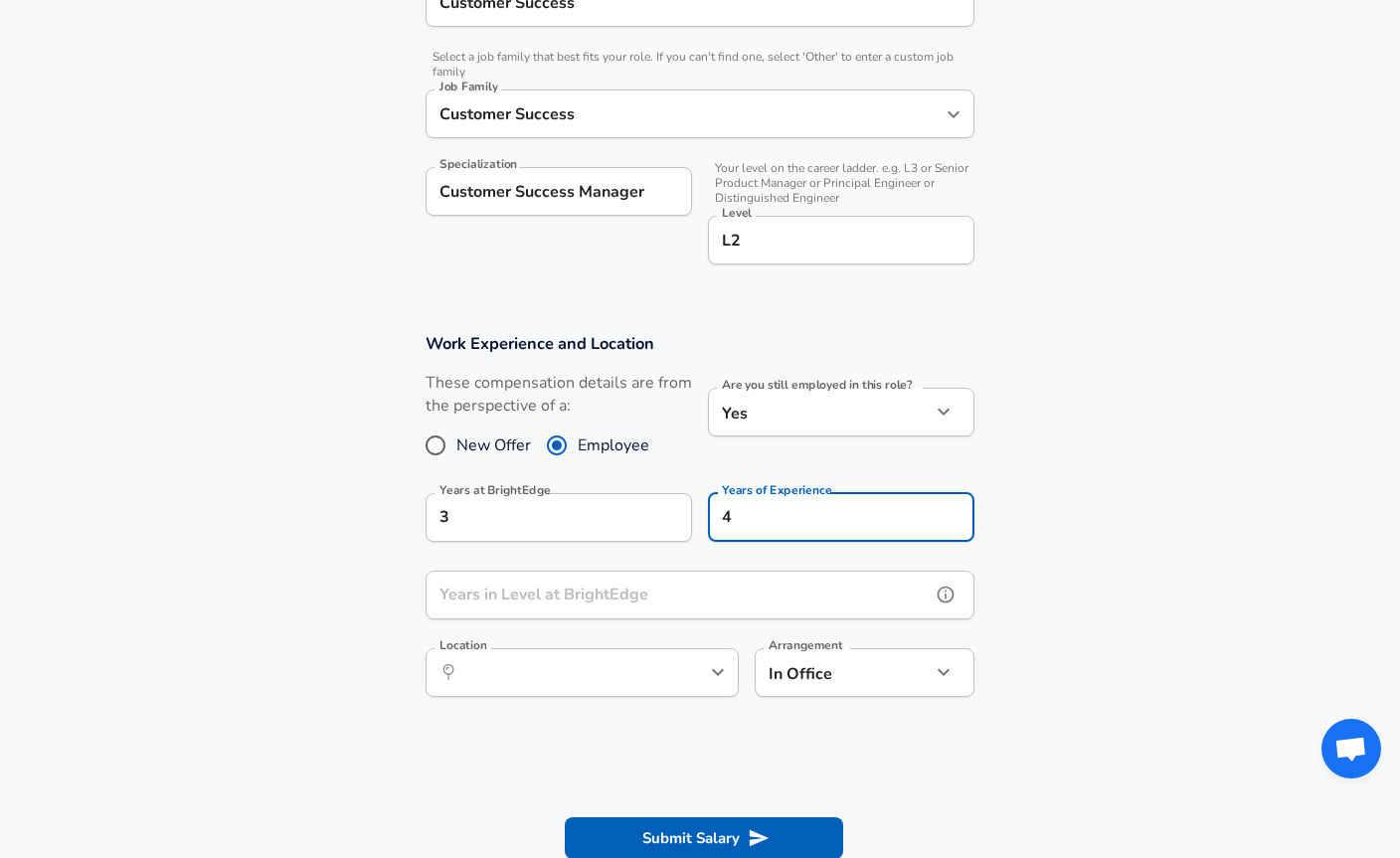 click on "Years in Level at BrightEdge" at bounding box center [678, 595] 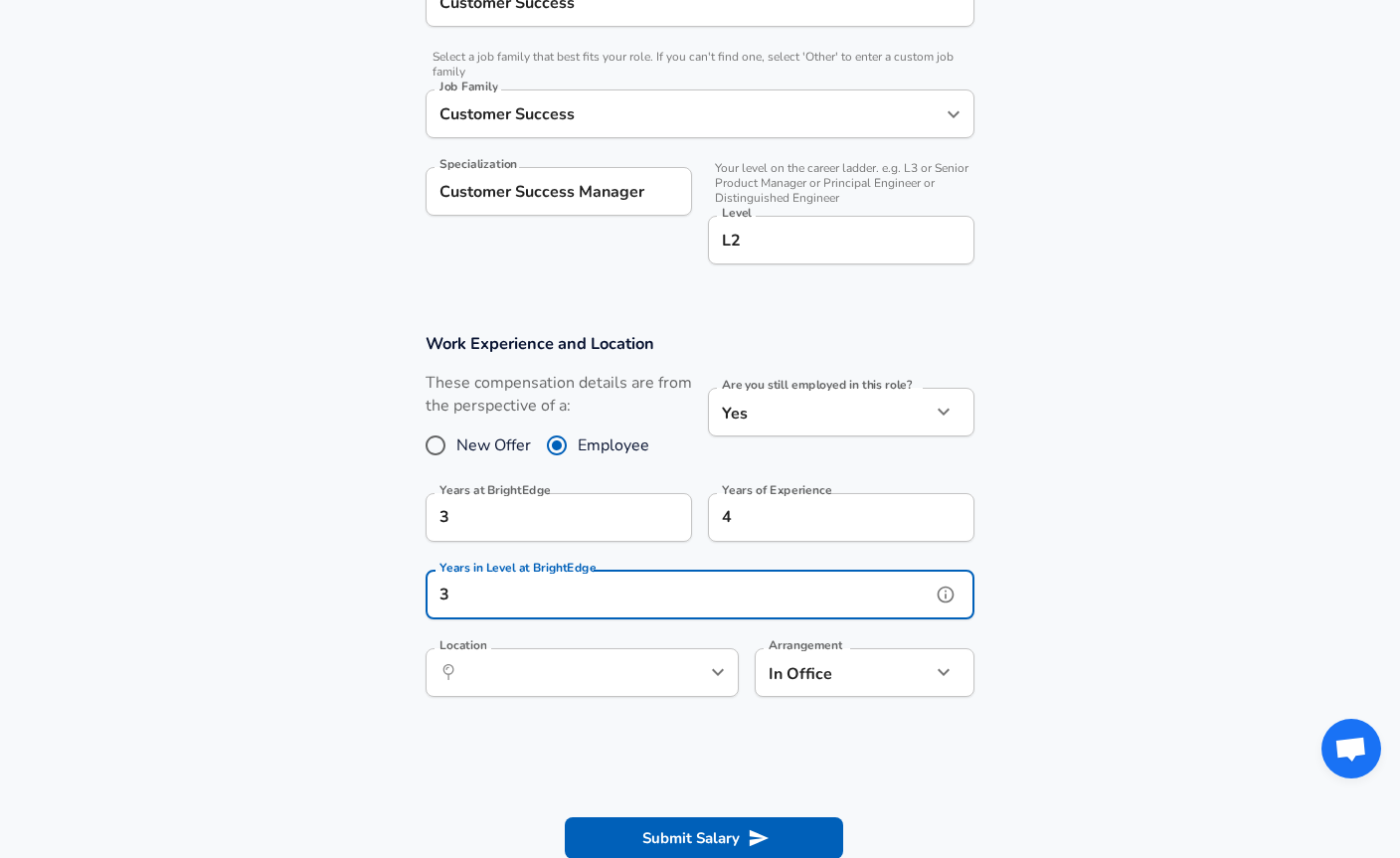type on "3" 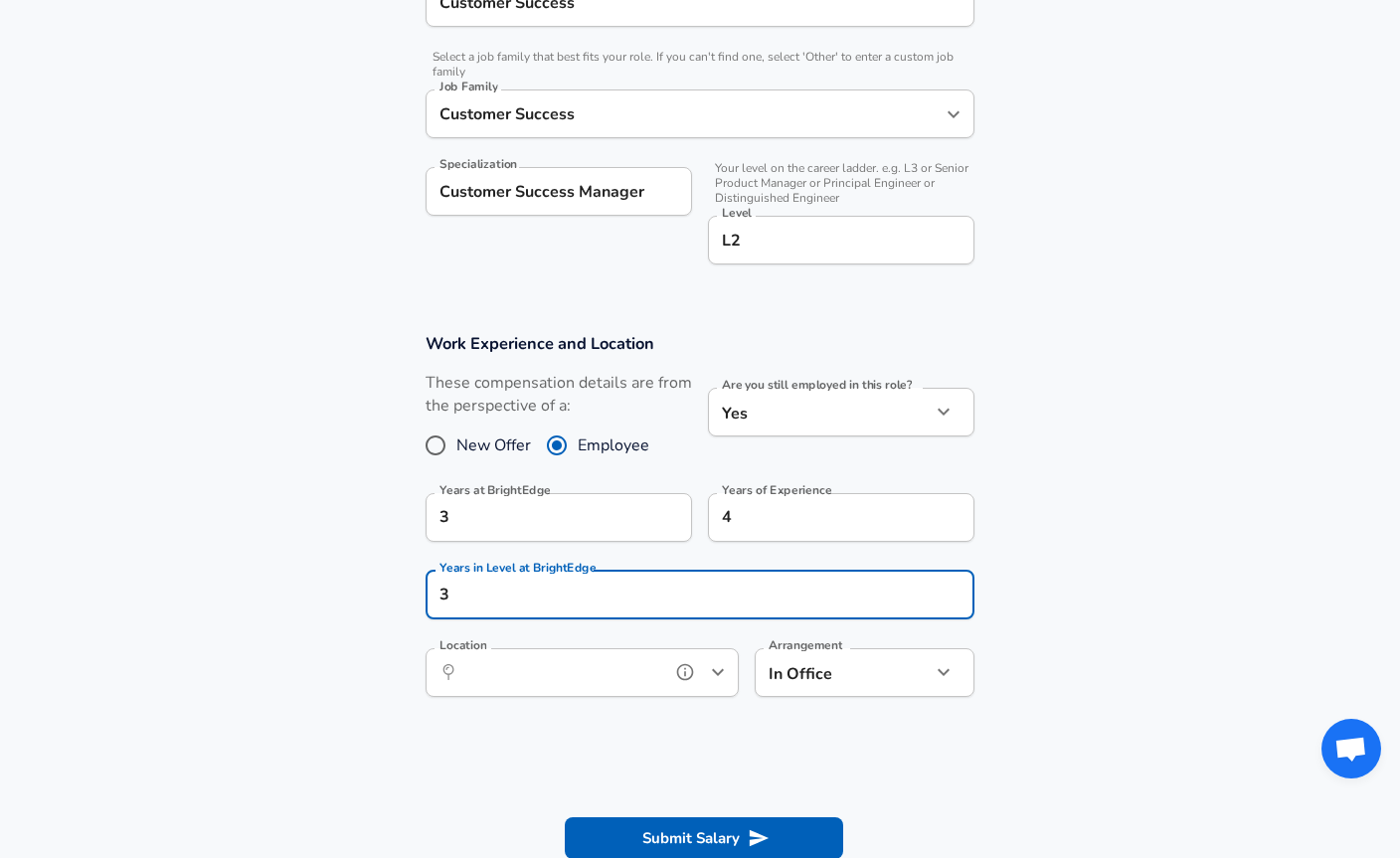 click on "Location" at bounding box center (560, 672) 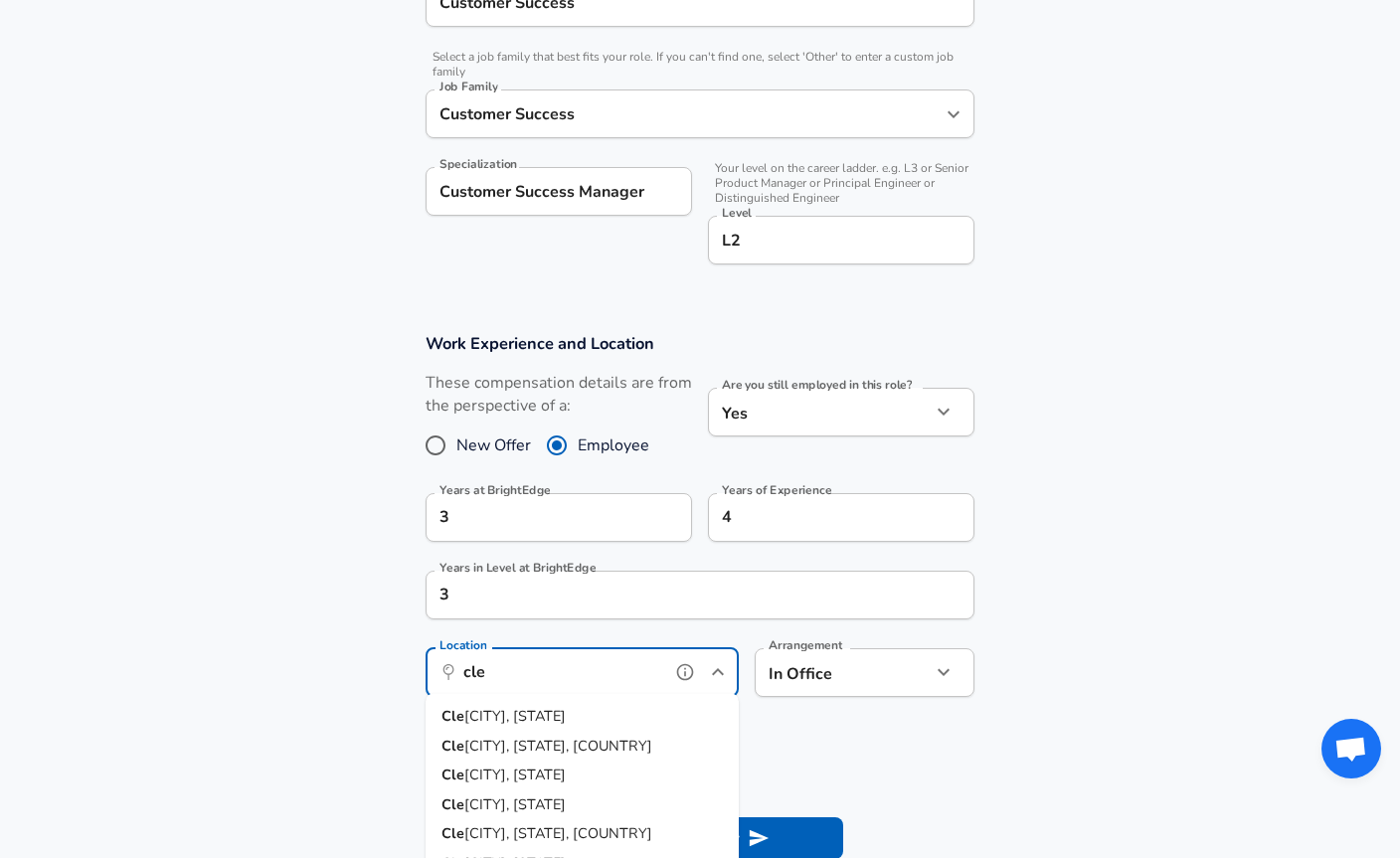 click on "[CITY], [STATE]" at bounding box center [515, 716] 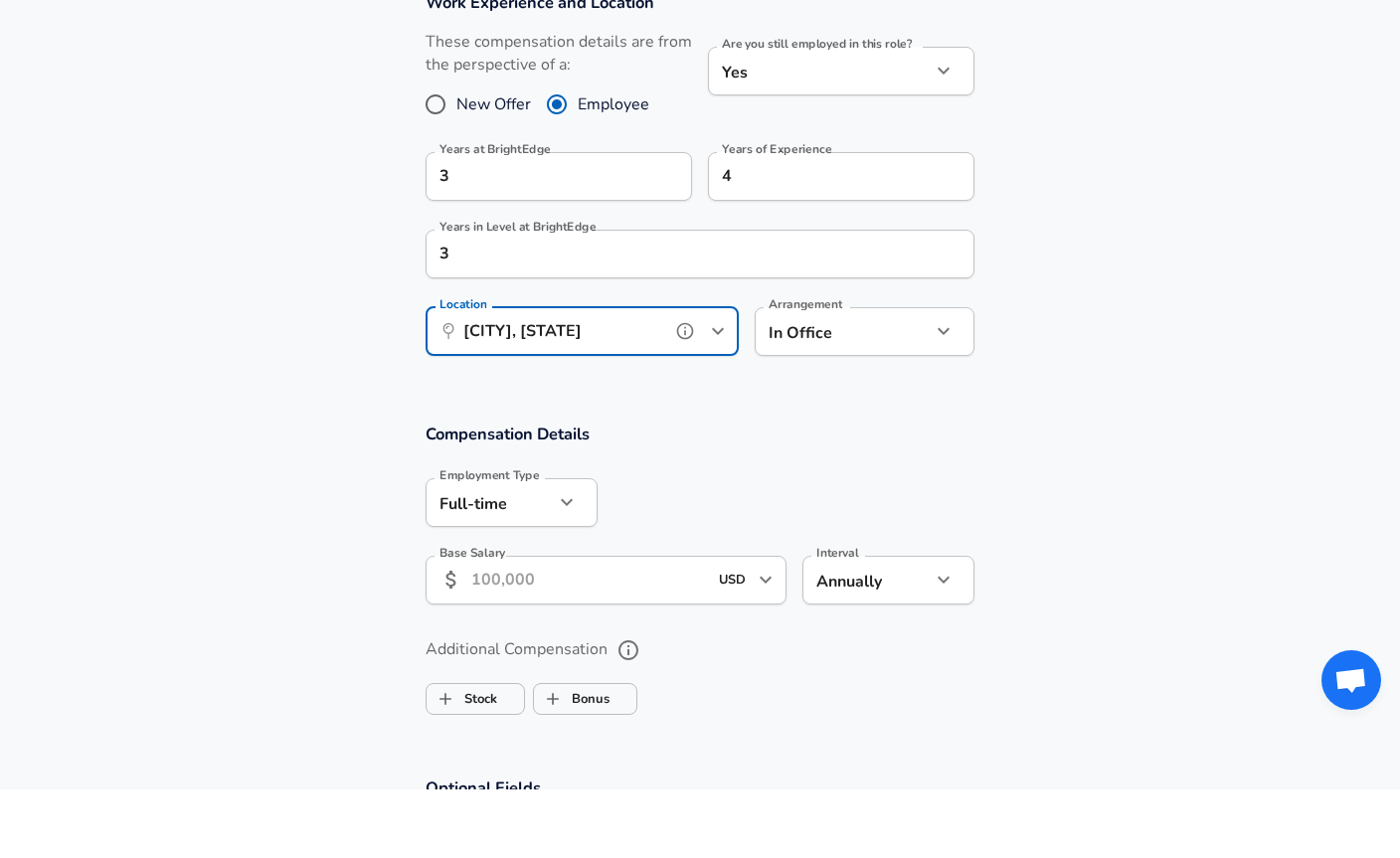 scroll, scrollTop: 838, scrollLeft: 0, axis: vertical 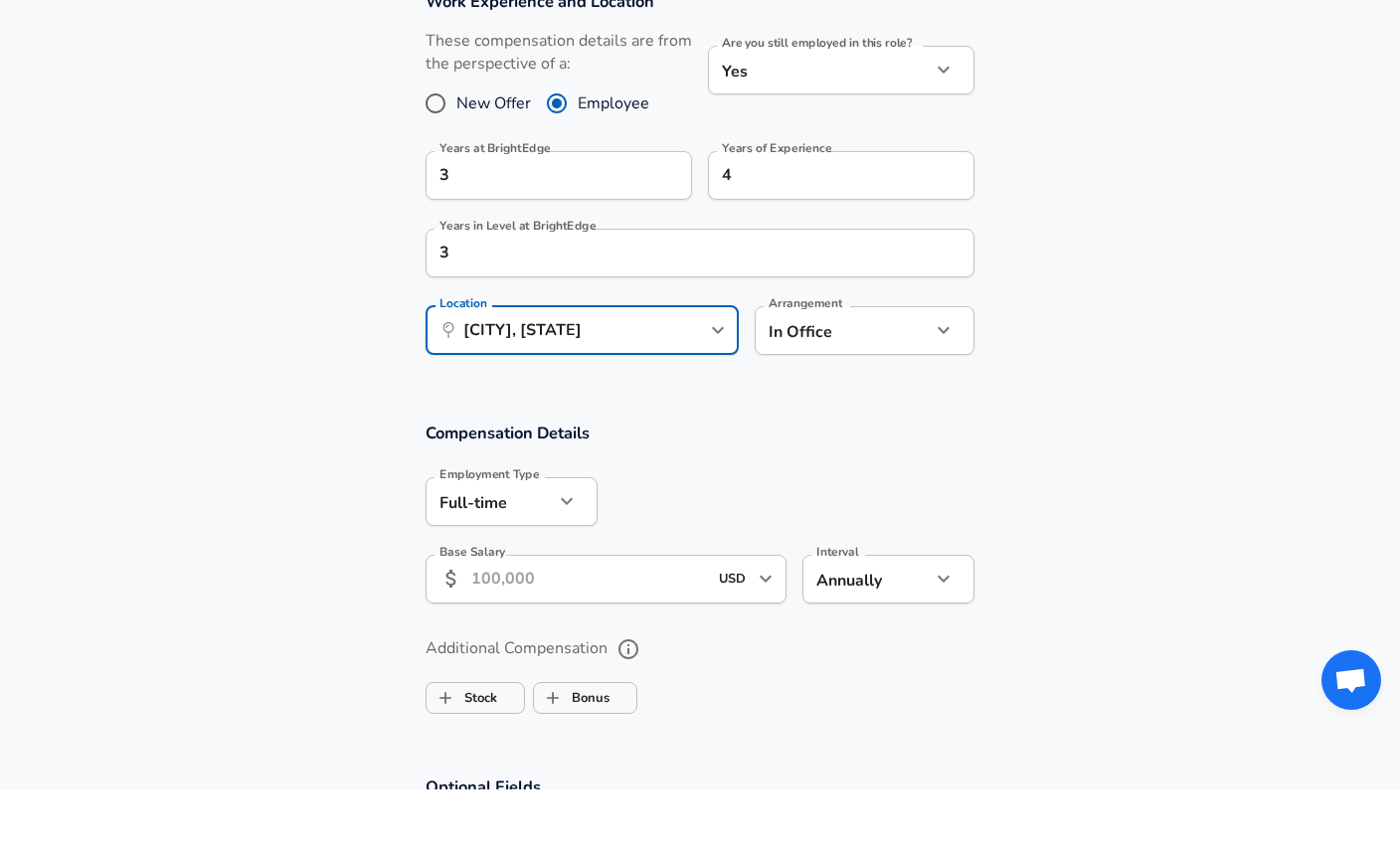 click on "Base Salary" at bounding box center [589, 647] 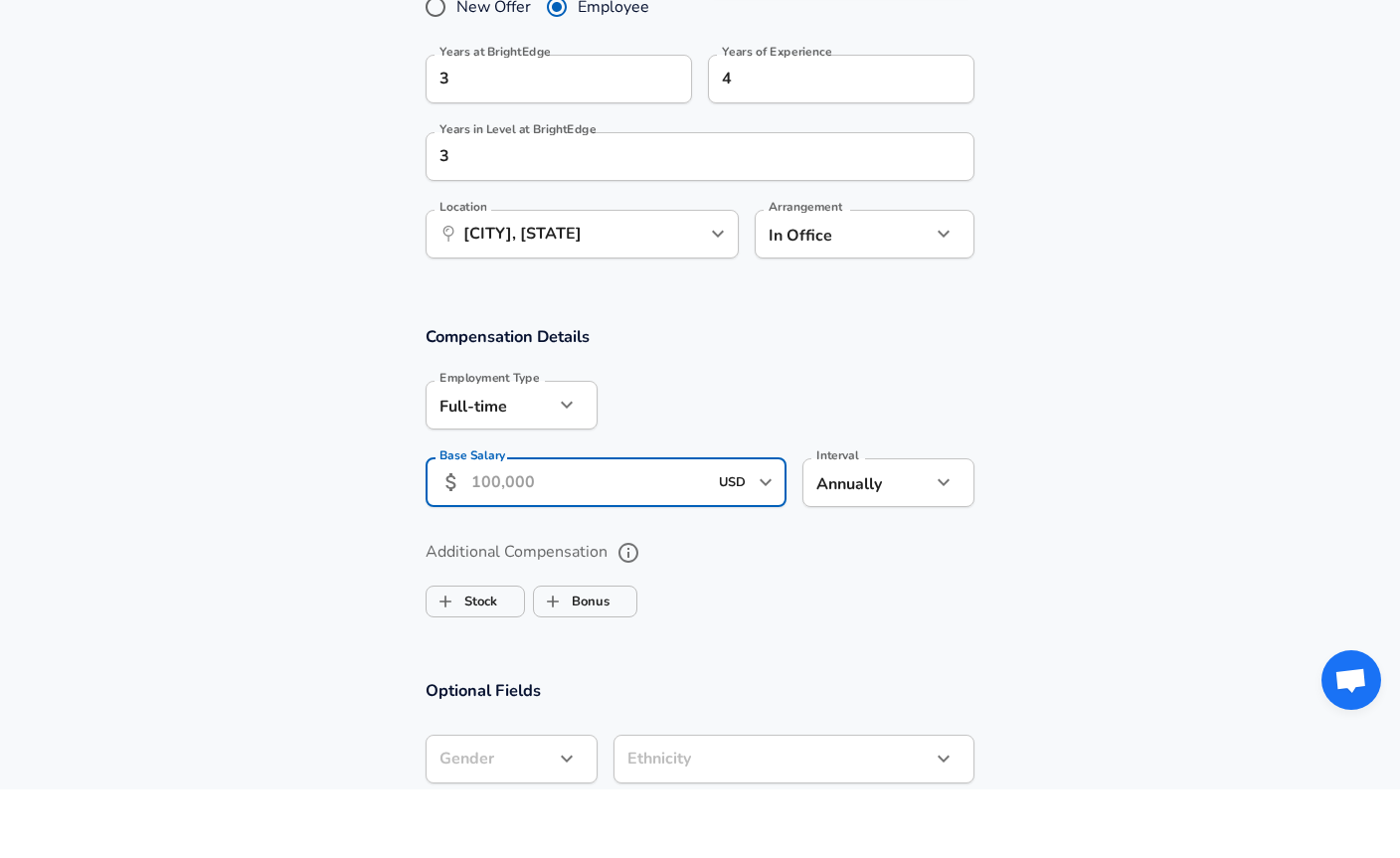 scroll, scrollTop: 944, scrollLeft: 0, axis: vertical 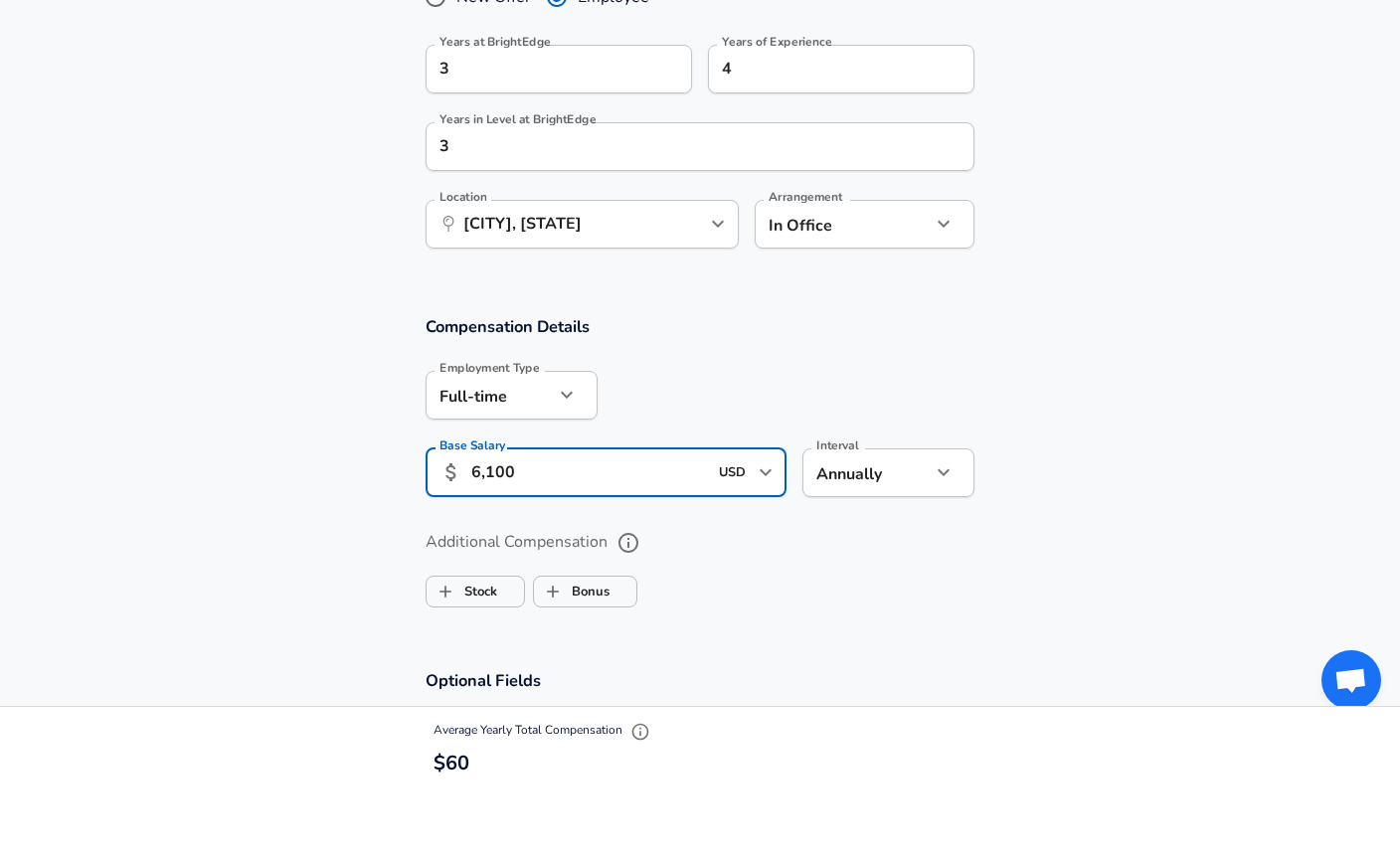 type on "61,000" 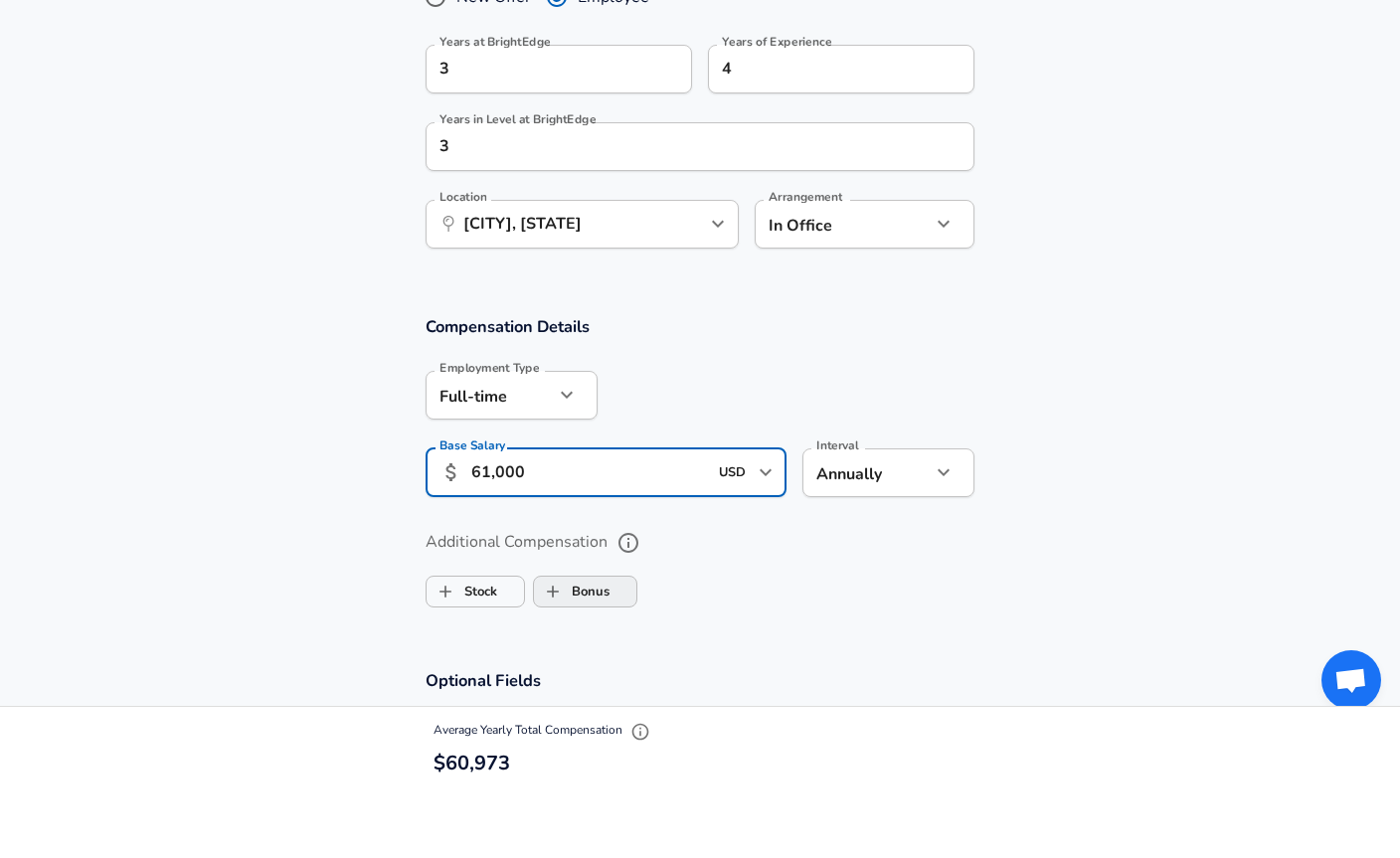 click on "Bonus" at bounding box center (572, 660) 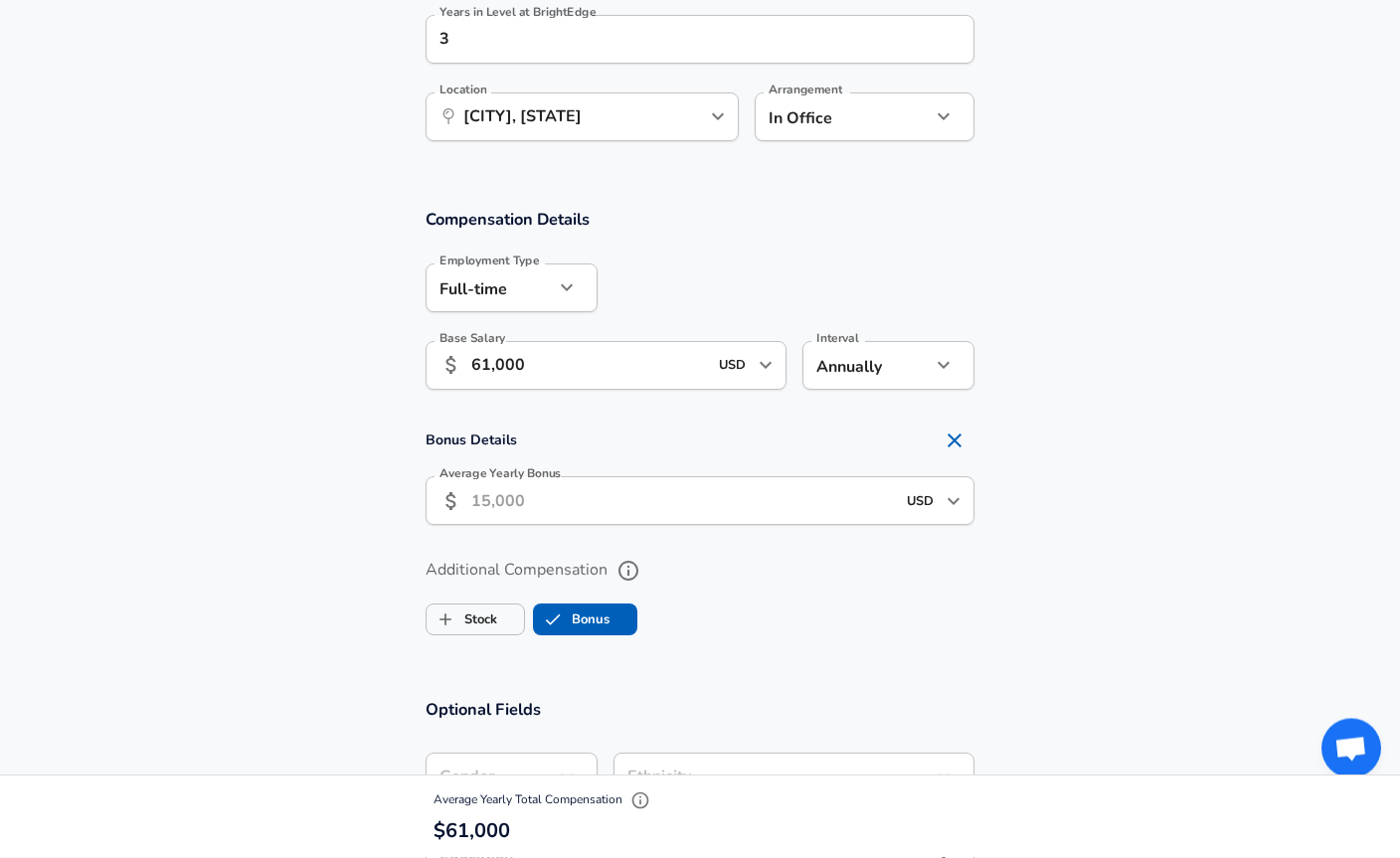 click on "Average Yearly Bonus" at bounding box center [683, 501] 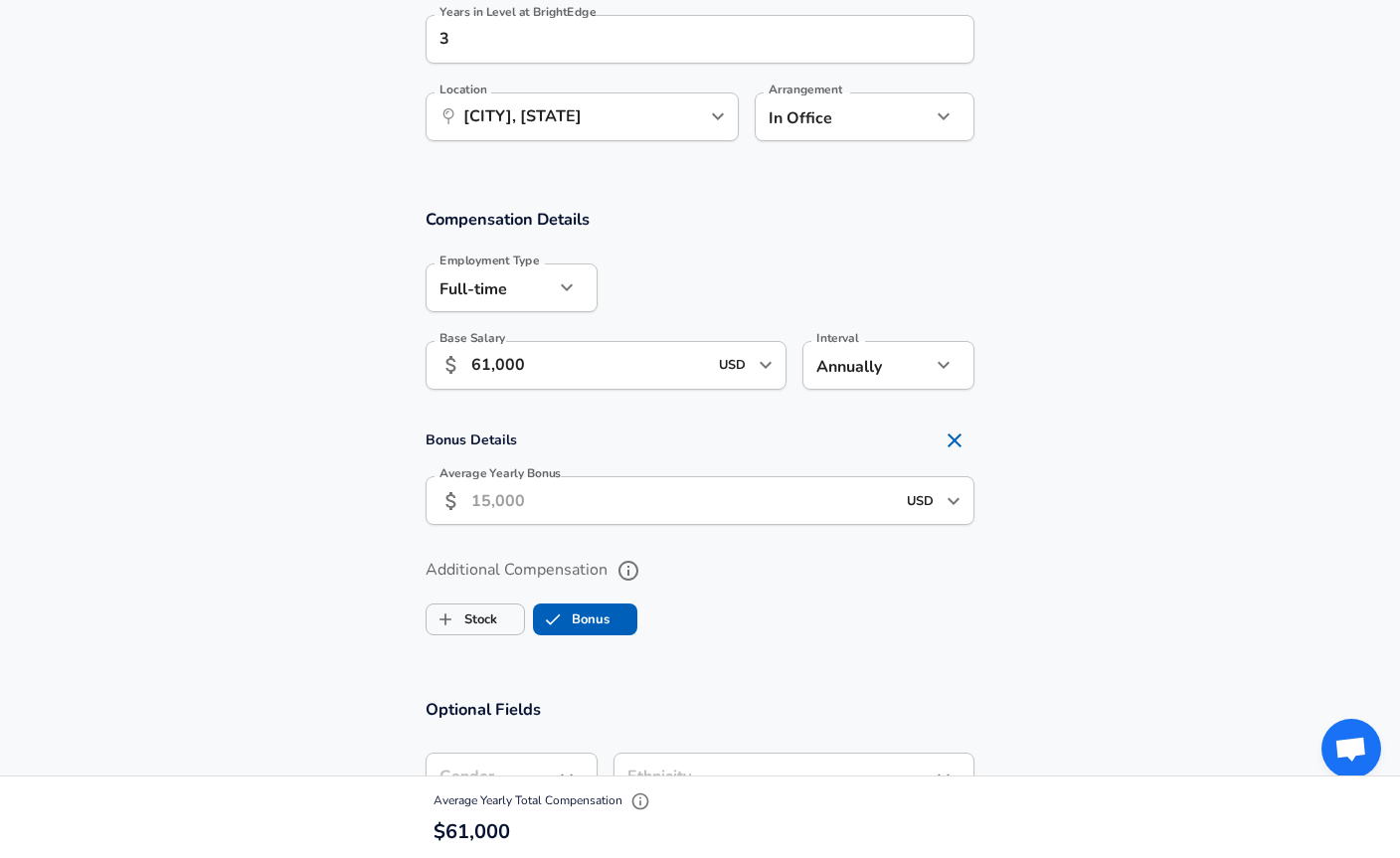 scroll, scrollTop: 1119, scrollLeft: 0, axis: vertical 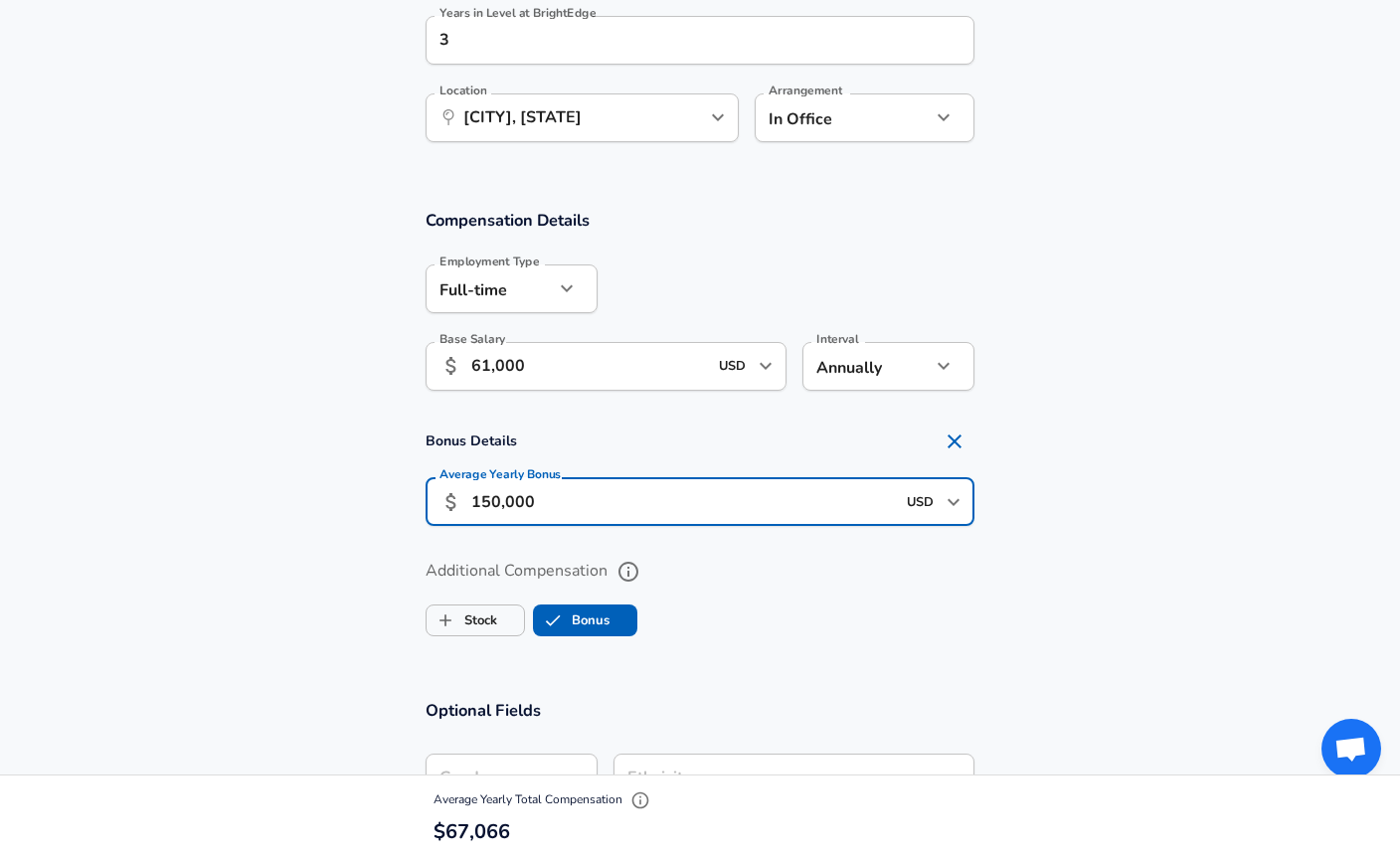 type on "15,000" 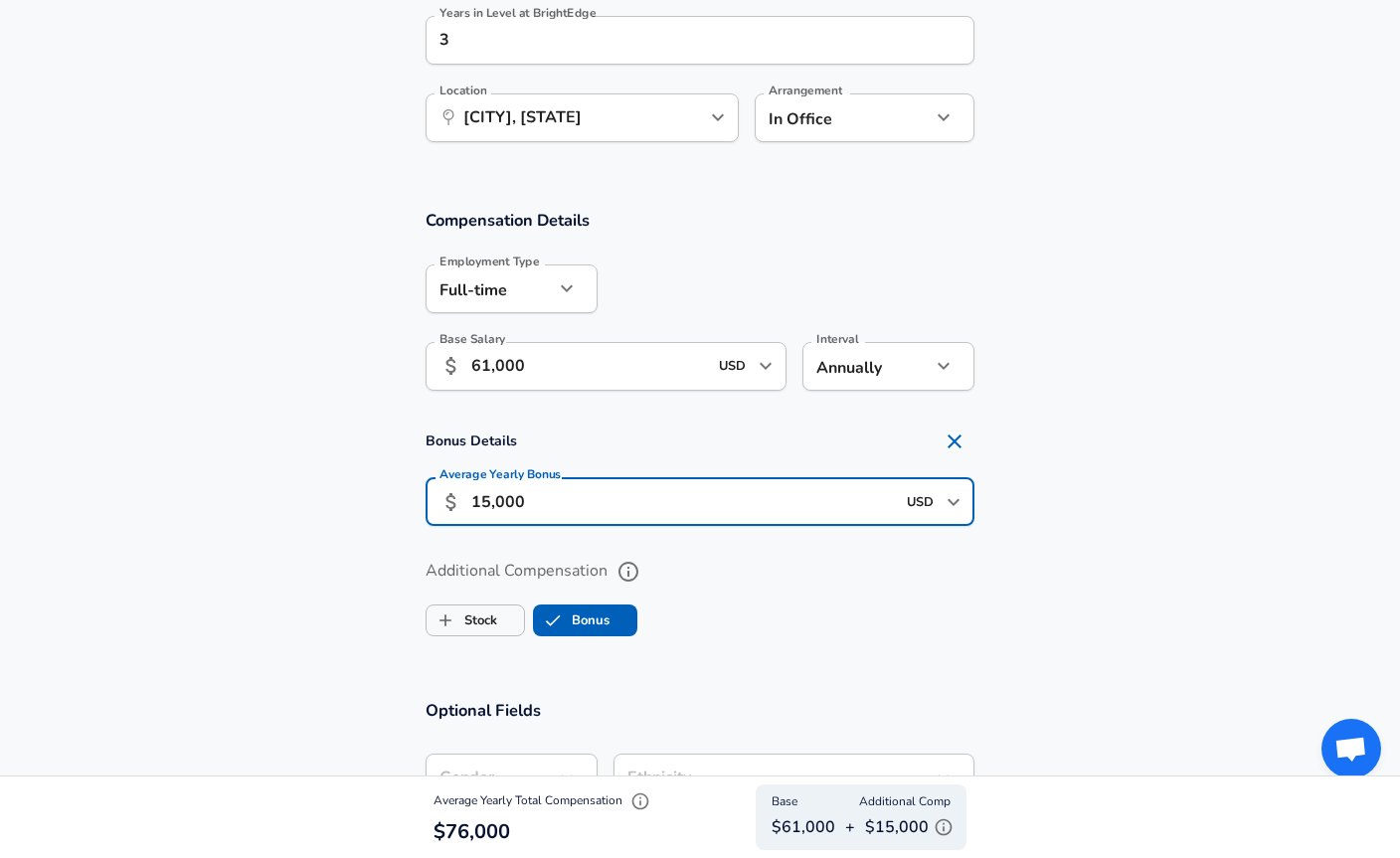 click on "61,000" at bounding box center (589, 366) 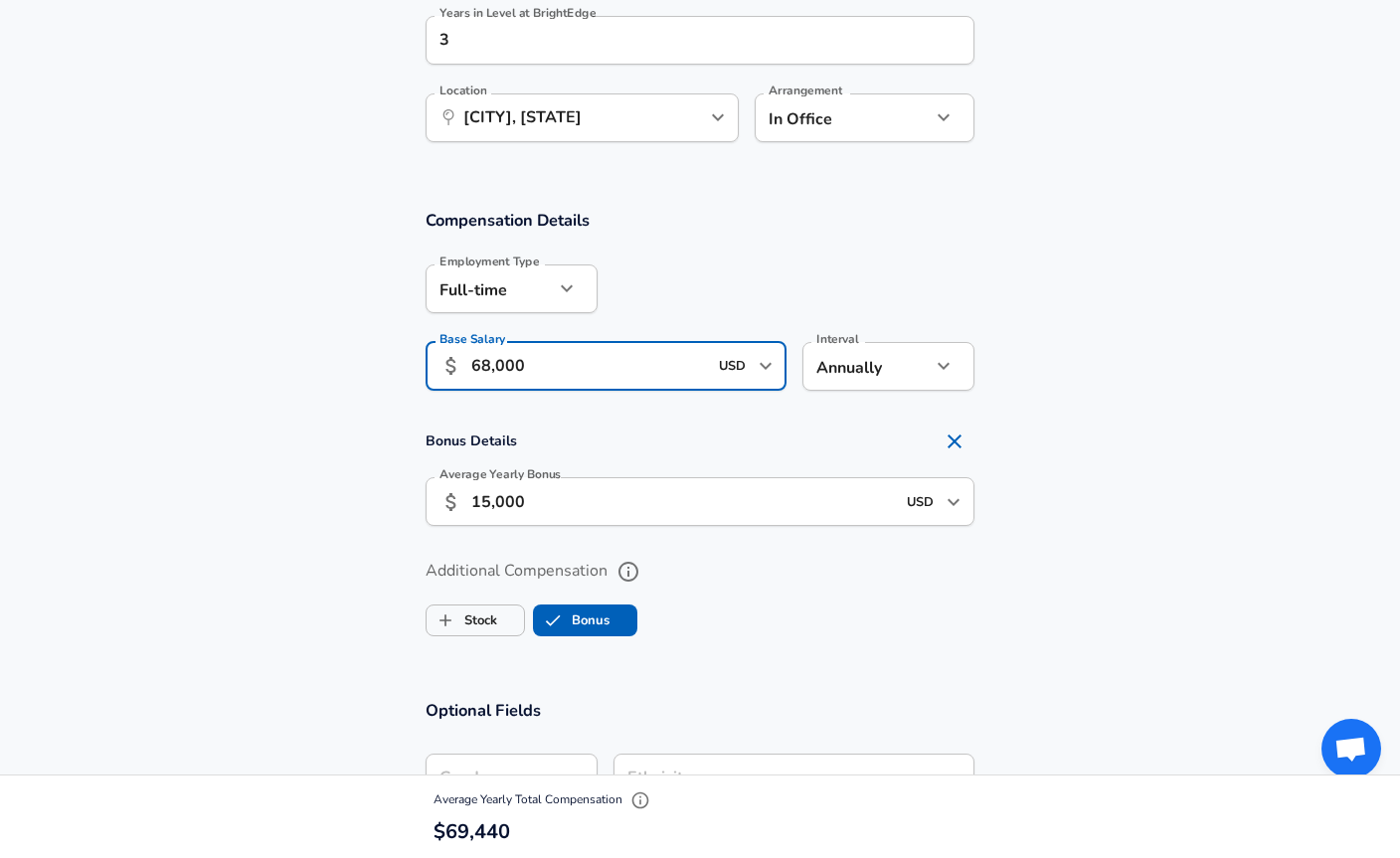 type on "68,000" 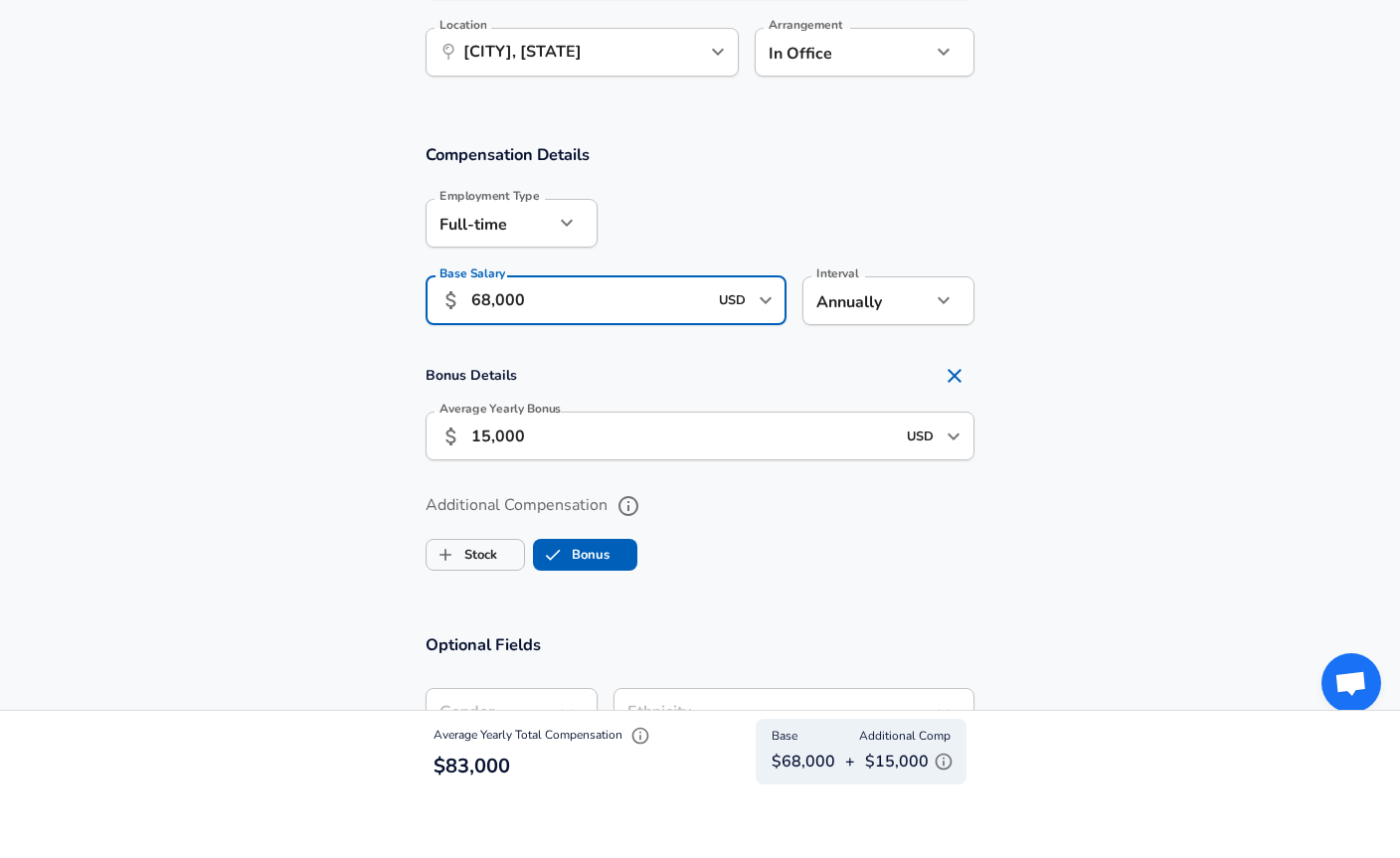 click on "15,000" at bounding box center [683, 501] 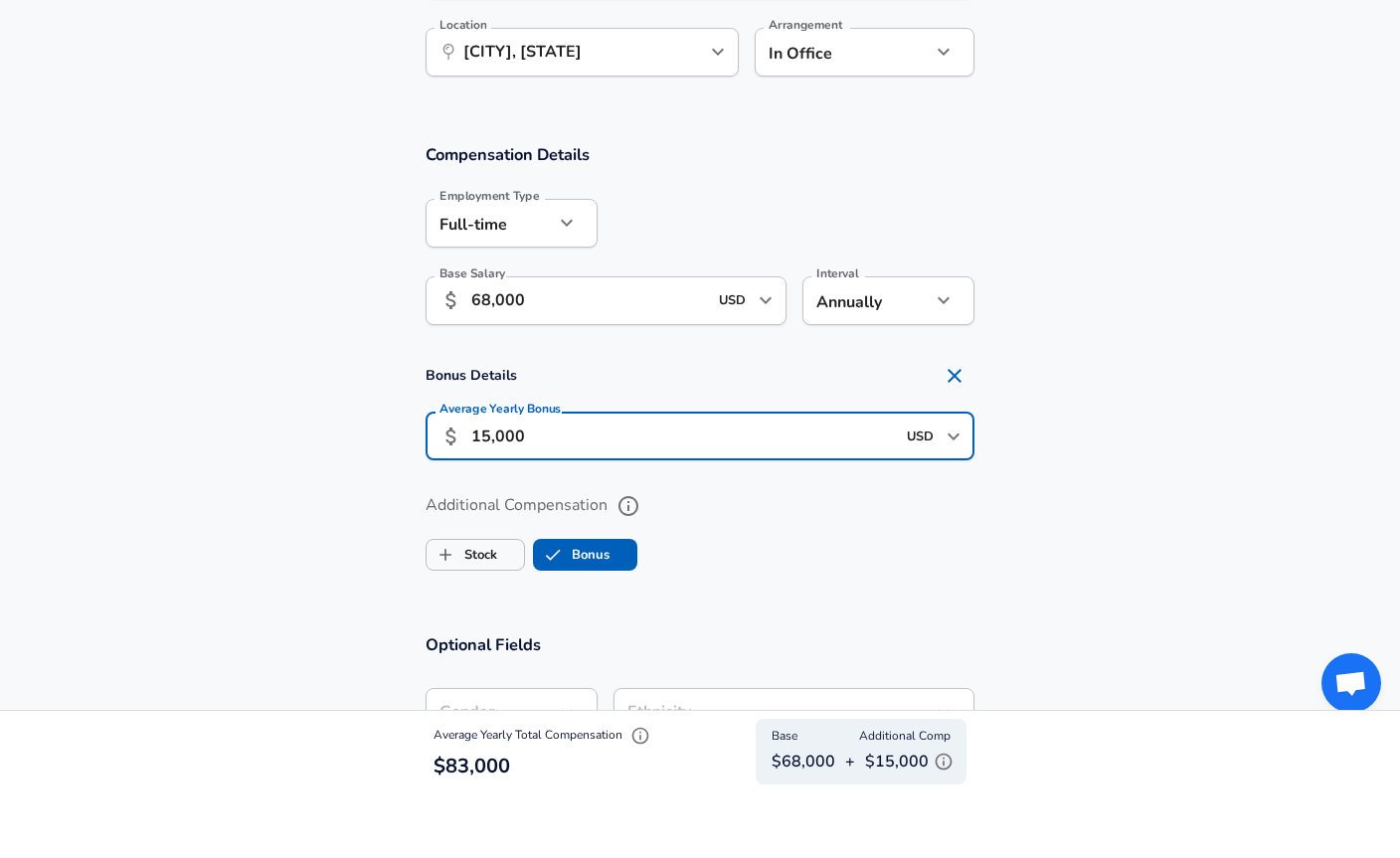click on "15,000" at bounding box center (683, 501) 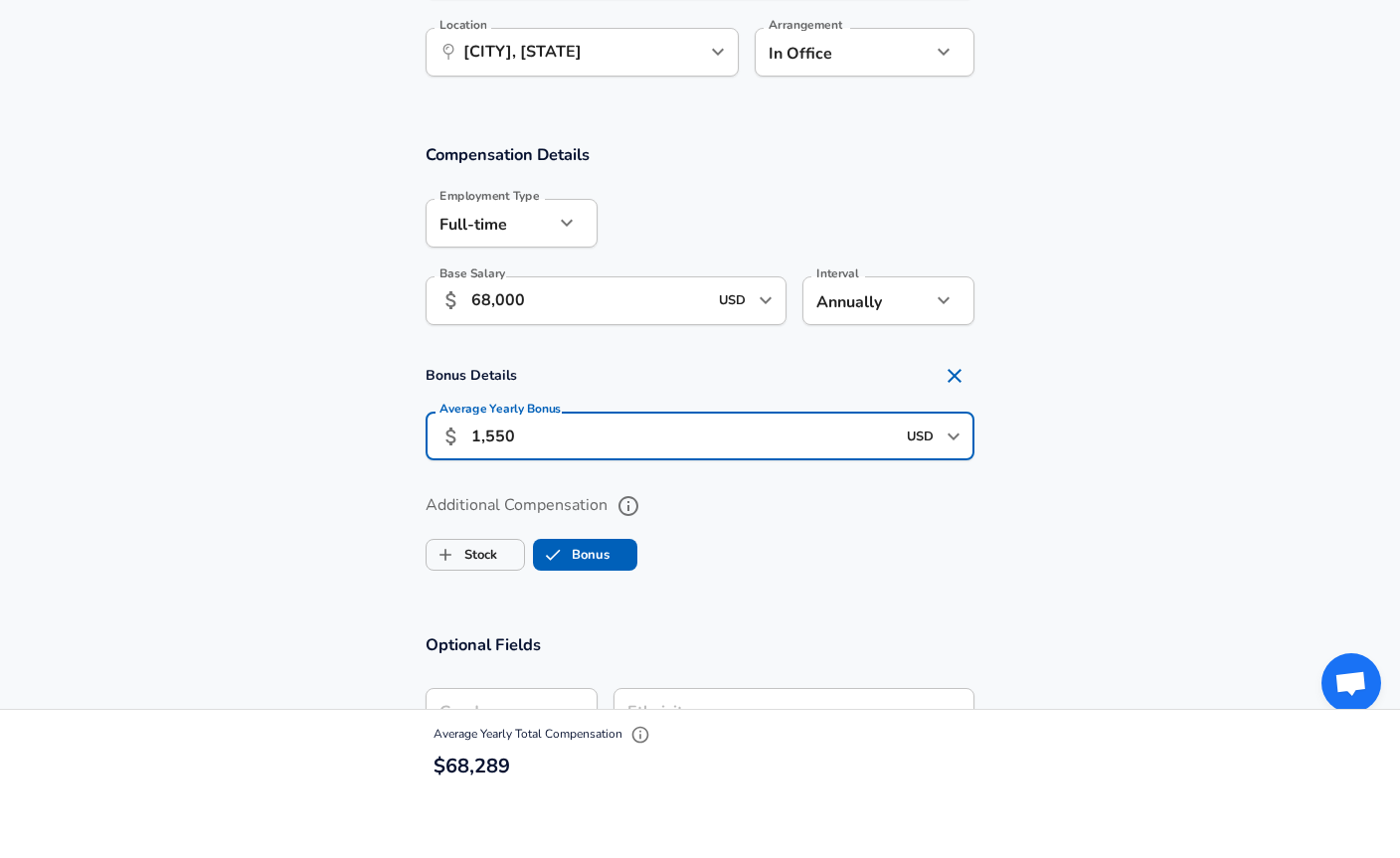 type on "15,500" 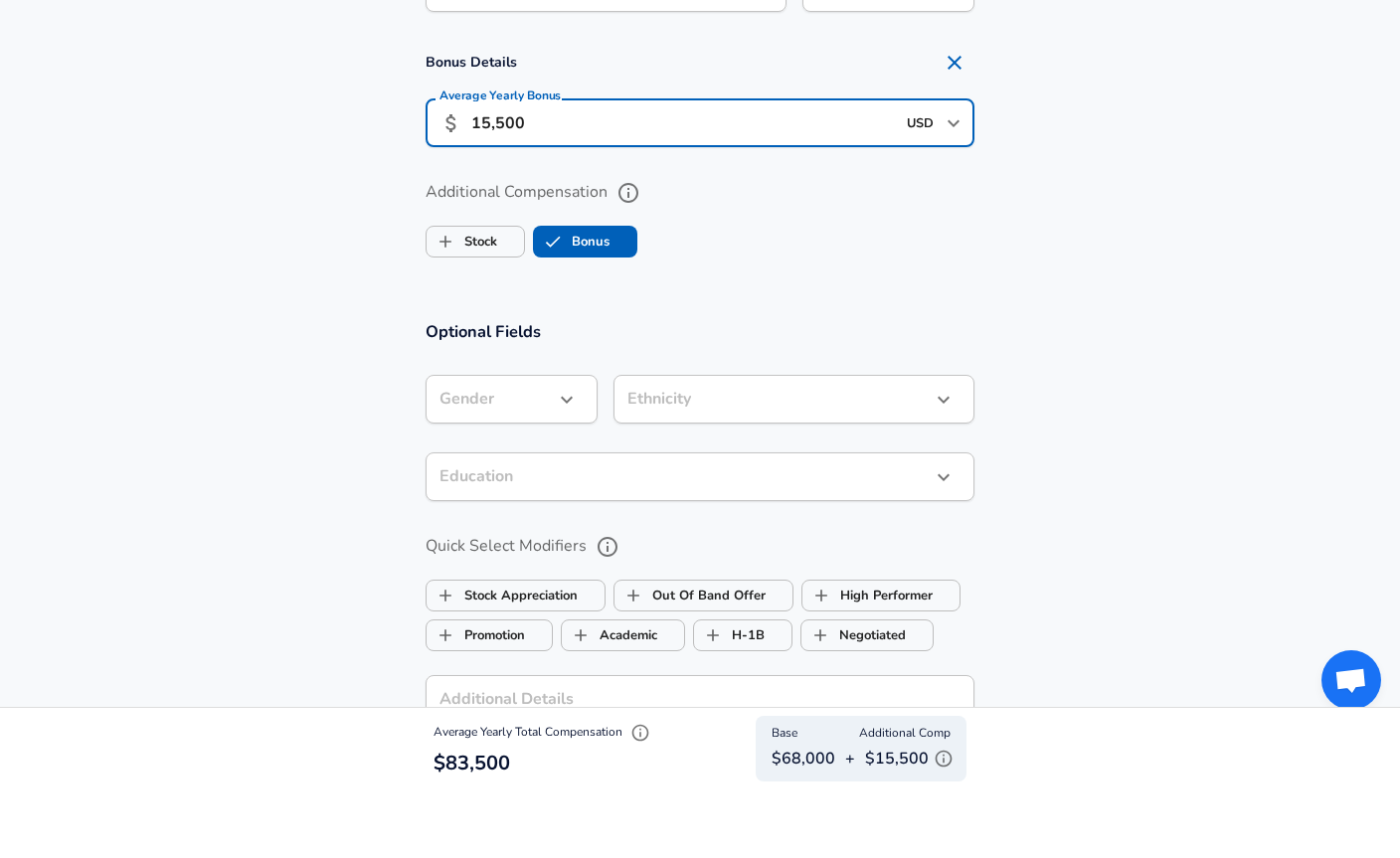 scroll, scrollTop: 1436, scrollLeft: 0, axis: vertical 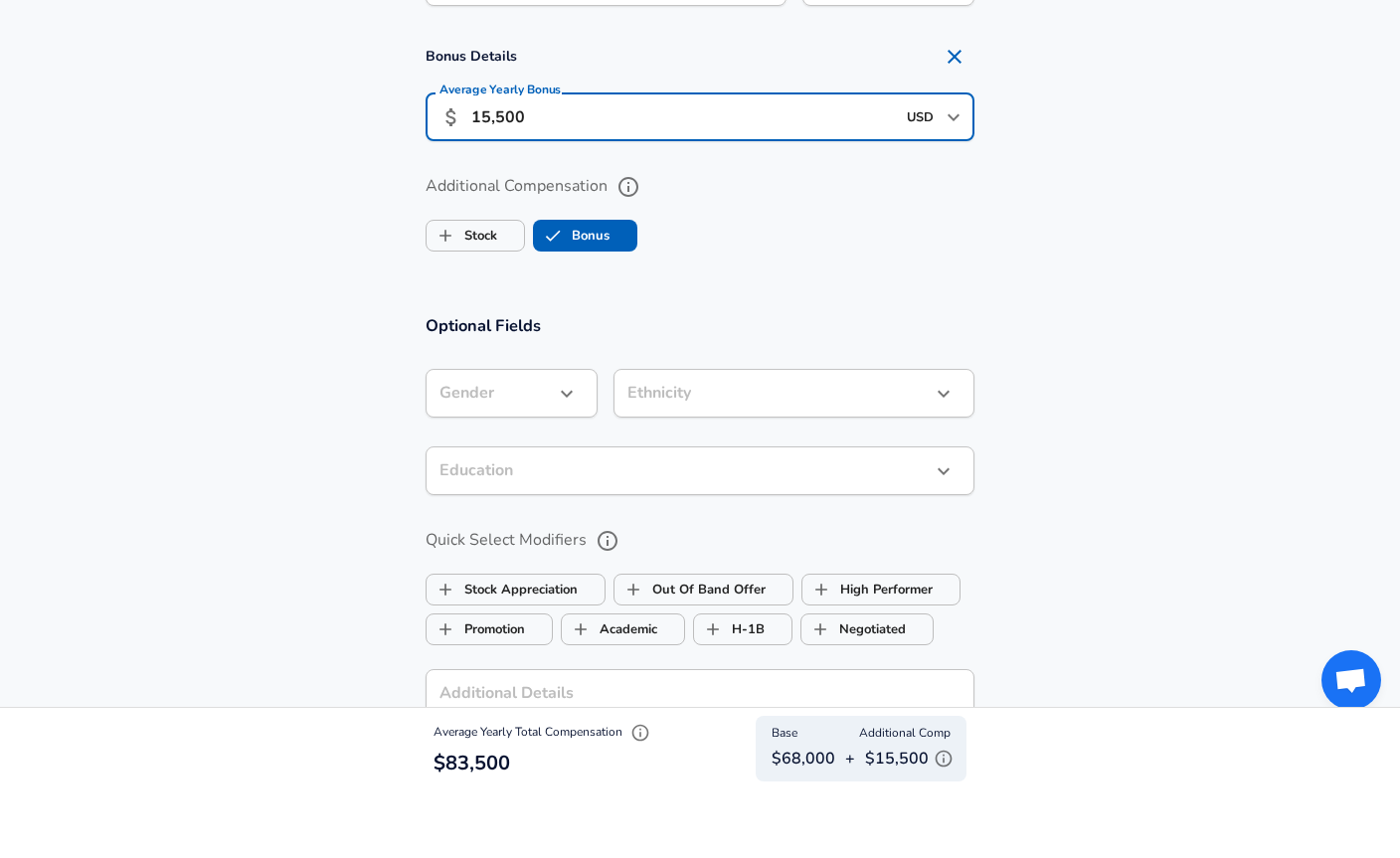click on "Company BrightEdge Company   Select the title that closest resembles your official title. This should be similar to the title that was present on your offer letter. Title Customer Success Title   Select a job family that best fits your role. If you can't find one, select 'Other' to enter a custom job family Job Family Customer Success Job Family Specialization Customer Success Manager Specialization   Your level on the career ladder. e.g. L3 or Senior Product Manager or Principal Engineer or Distinguished Engineer Level L2 Level New Offer Employee Yes yes" at bounding box center [700, -1007] 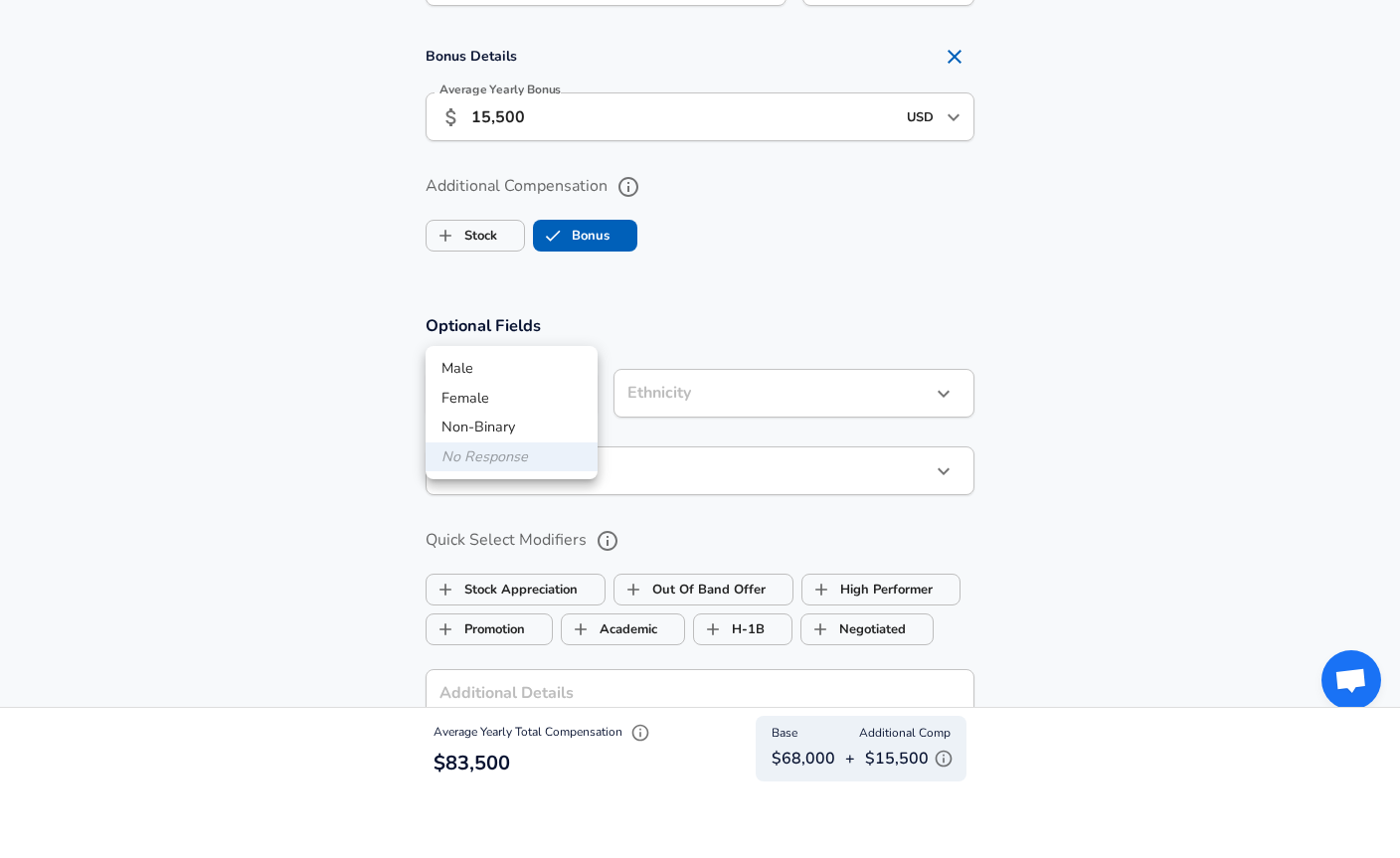 scroll, scrollTop: 1504, scrollLeft: 0, axis: vertical 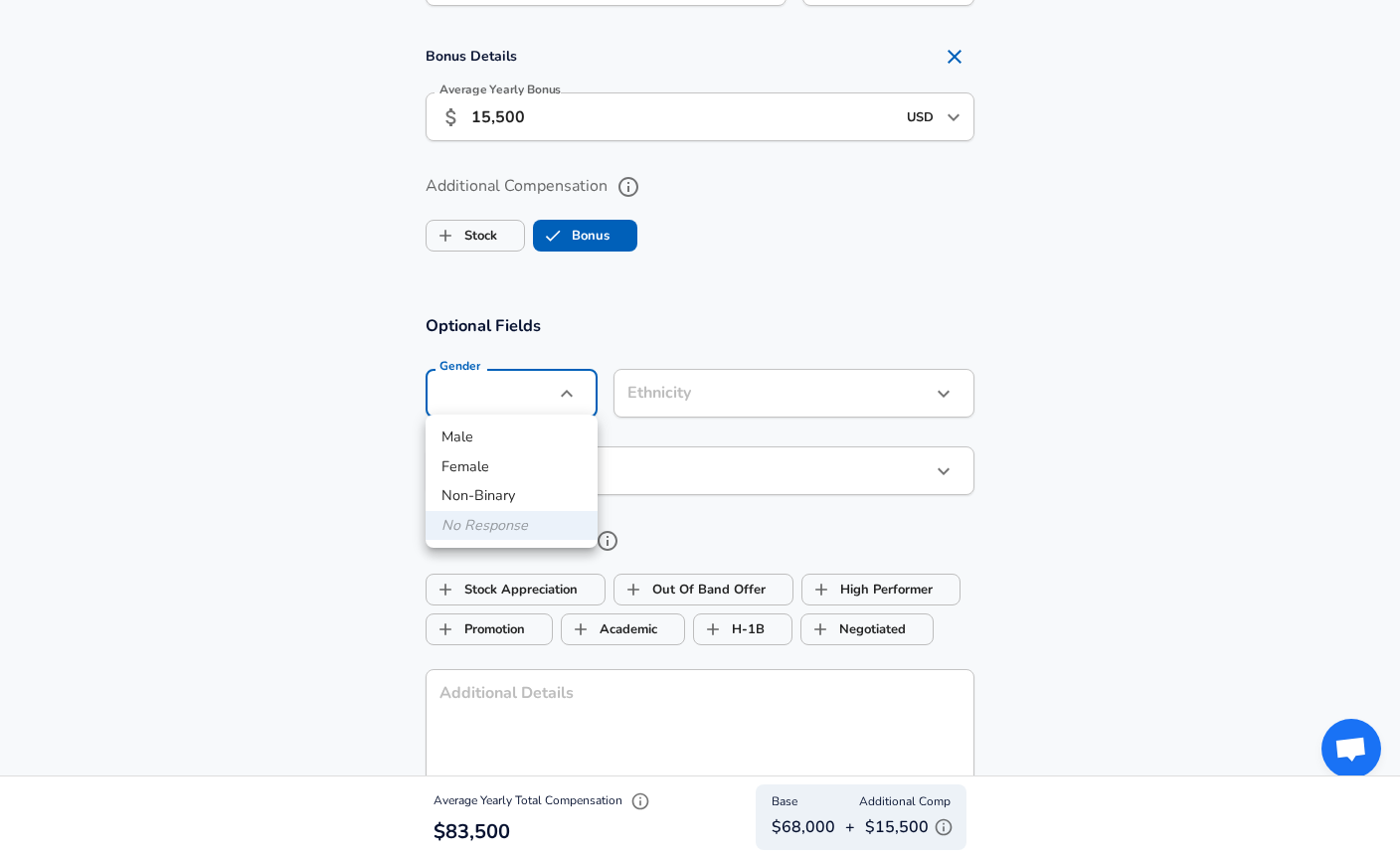 click on "Female" at bounding box center [511, 467] 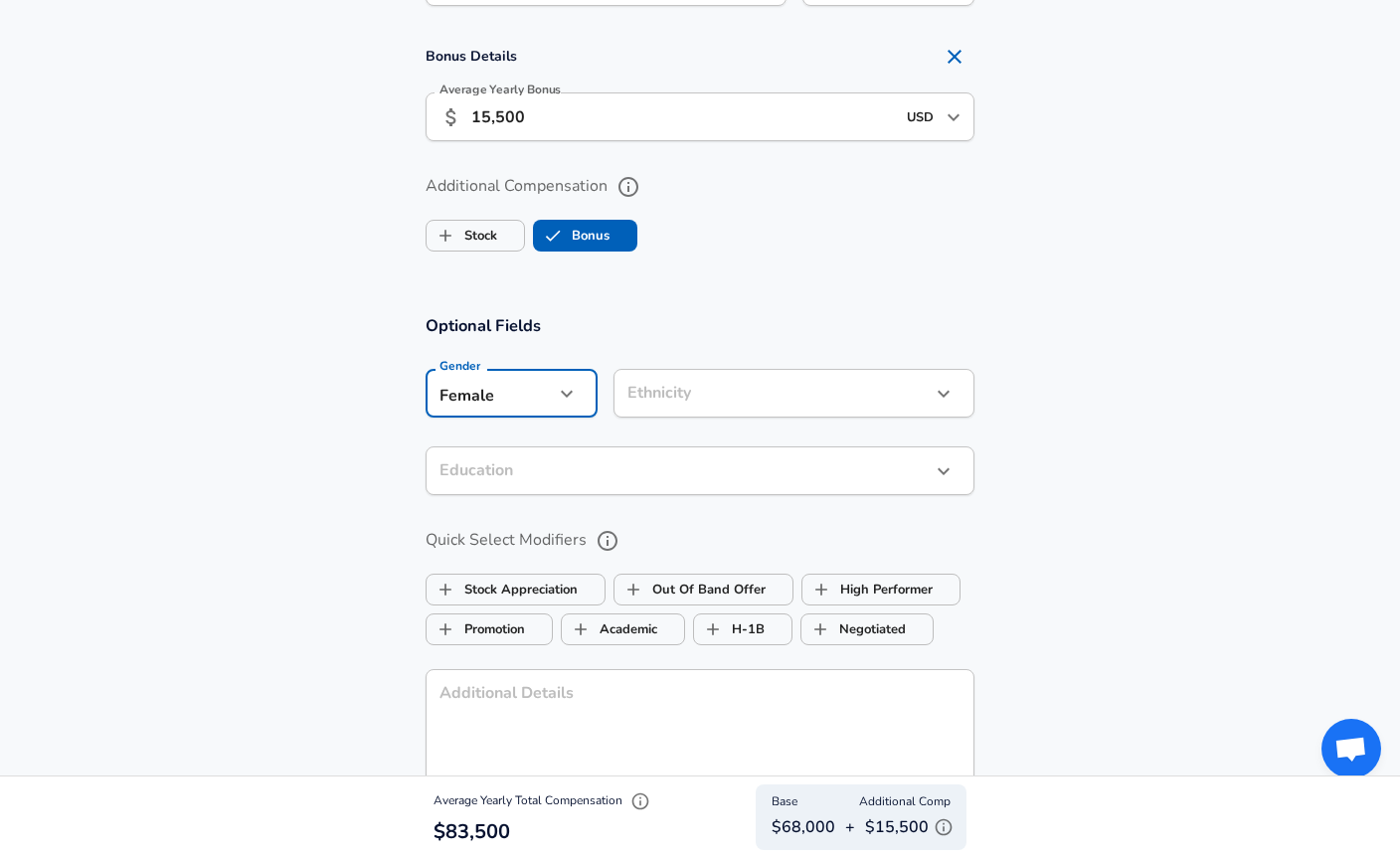 click 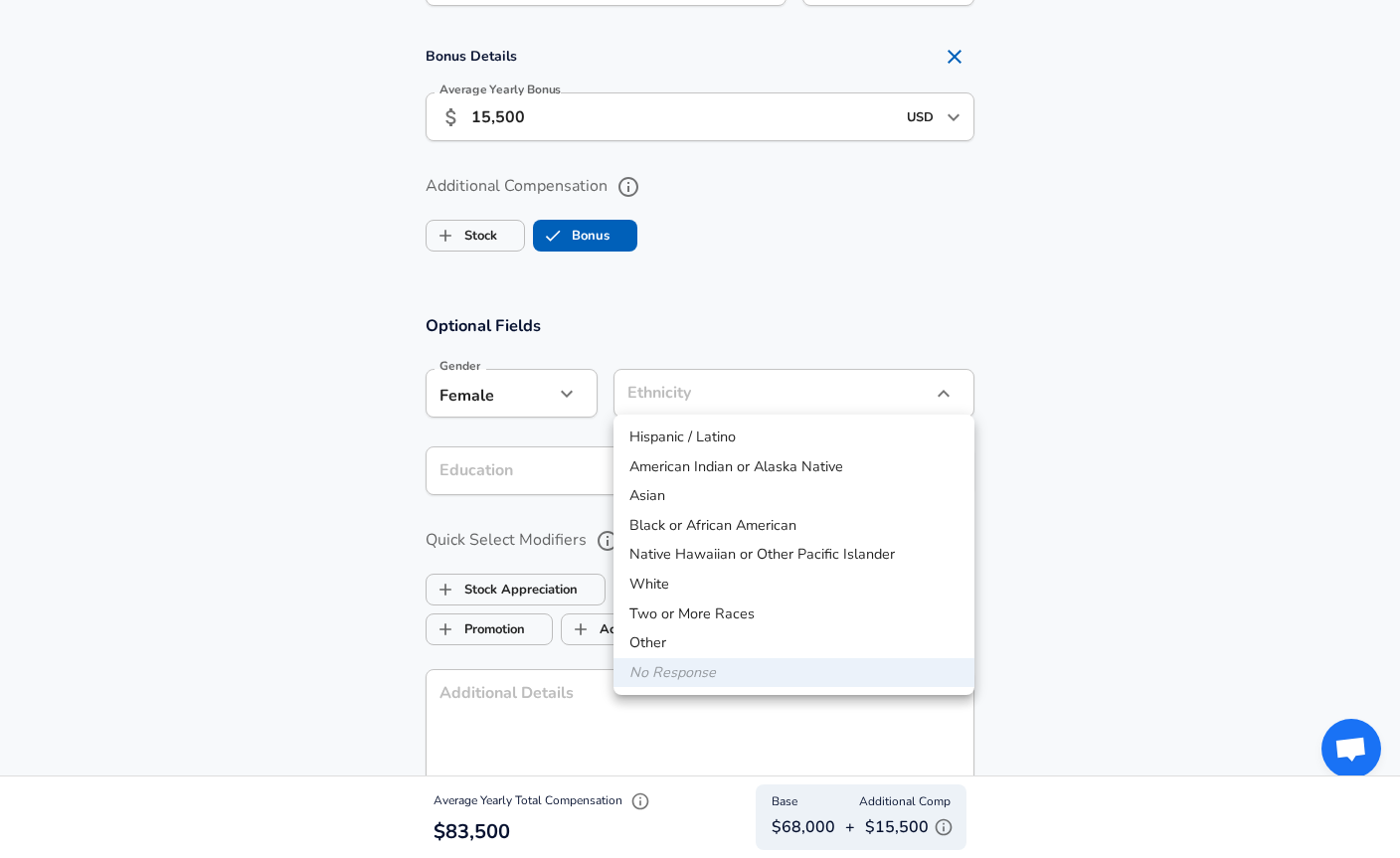 click on "White" at bounding box center (793, 585) 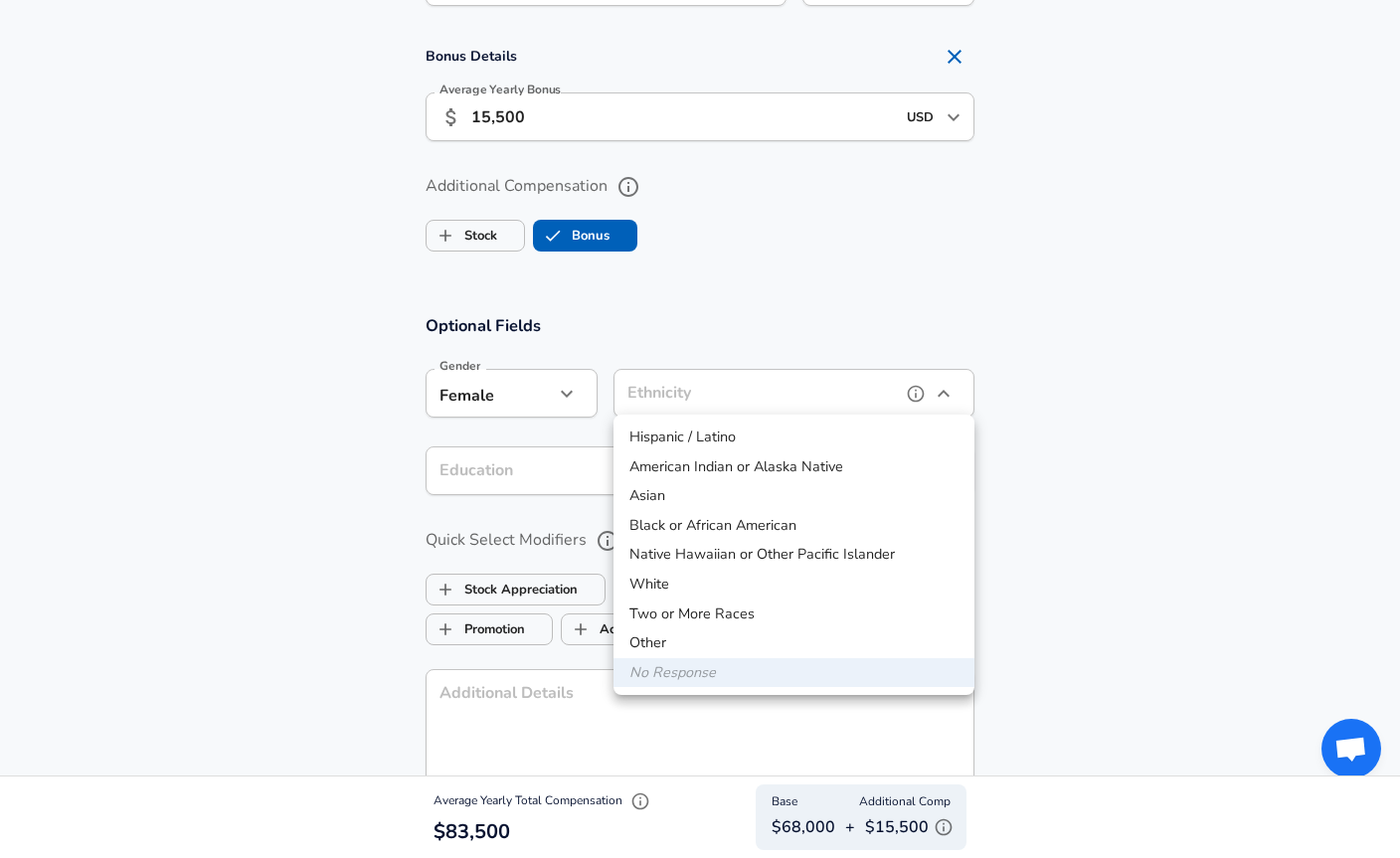 type on "White" 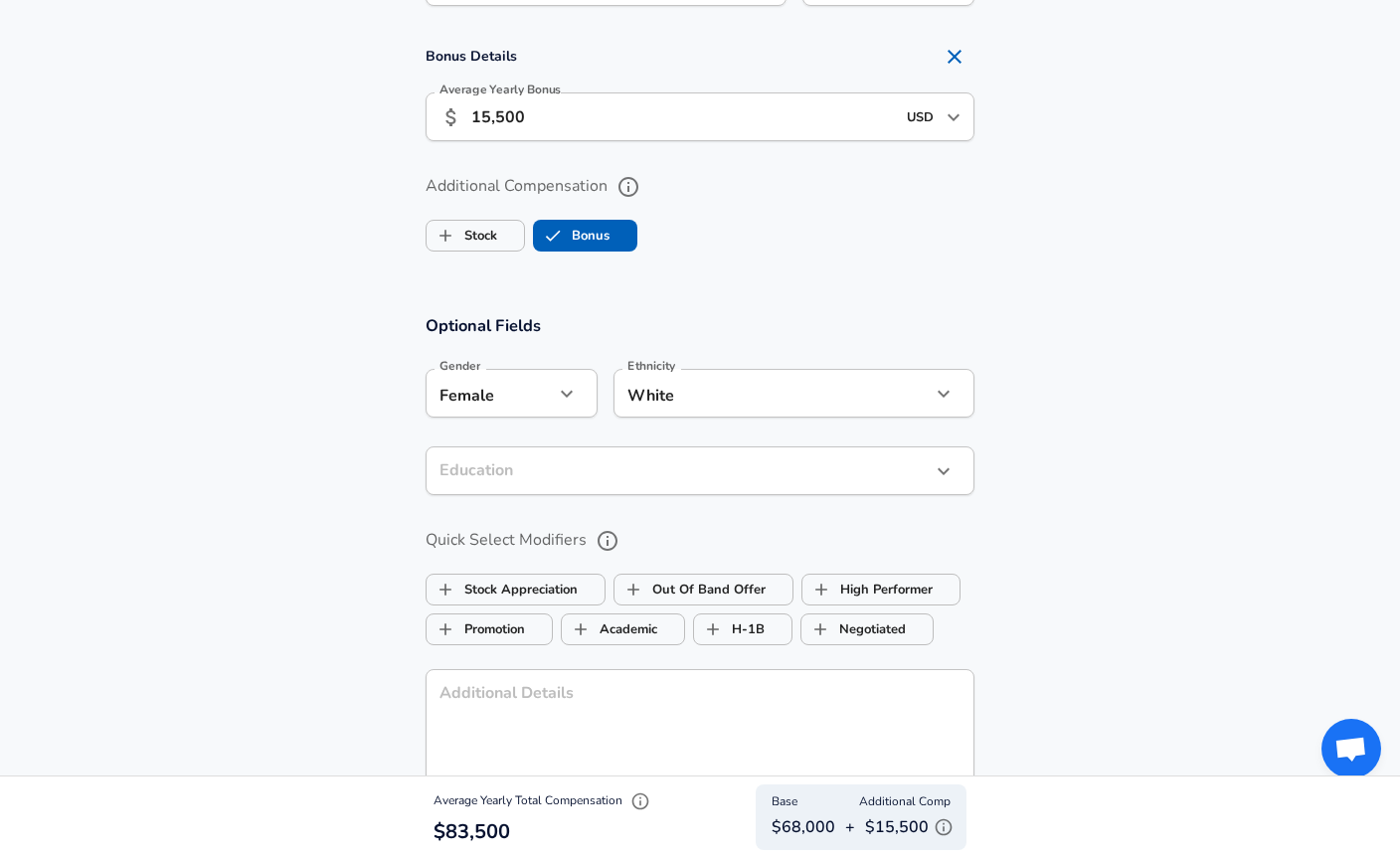 click on "​ Education" at bounding box center [700, 470] 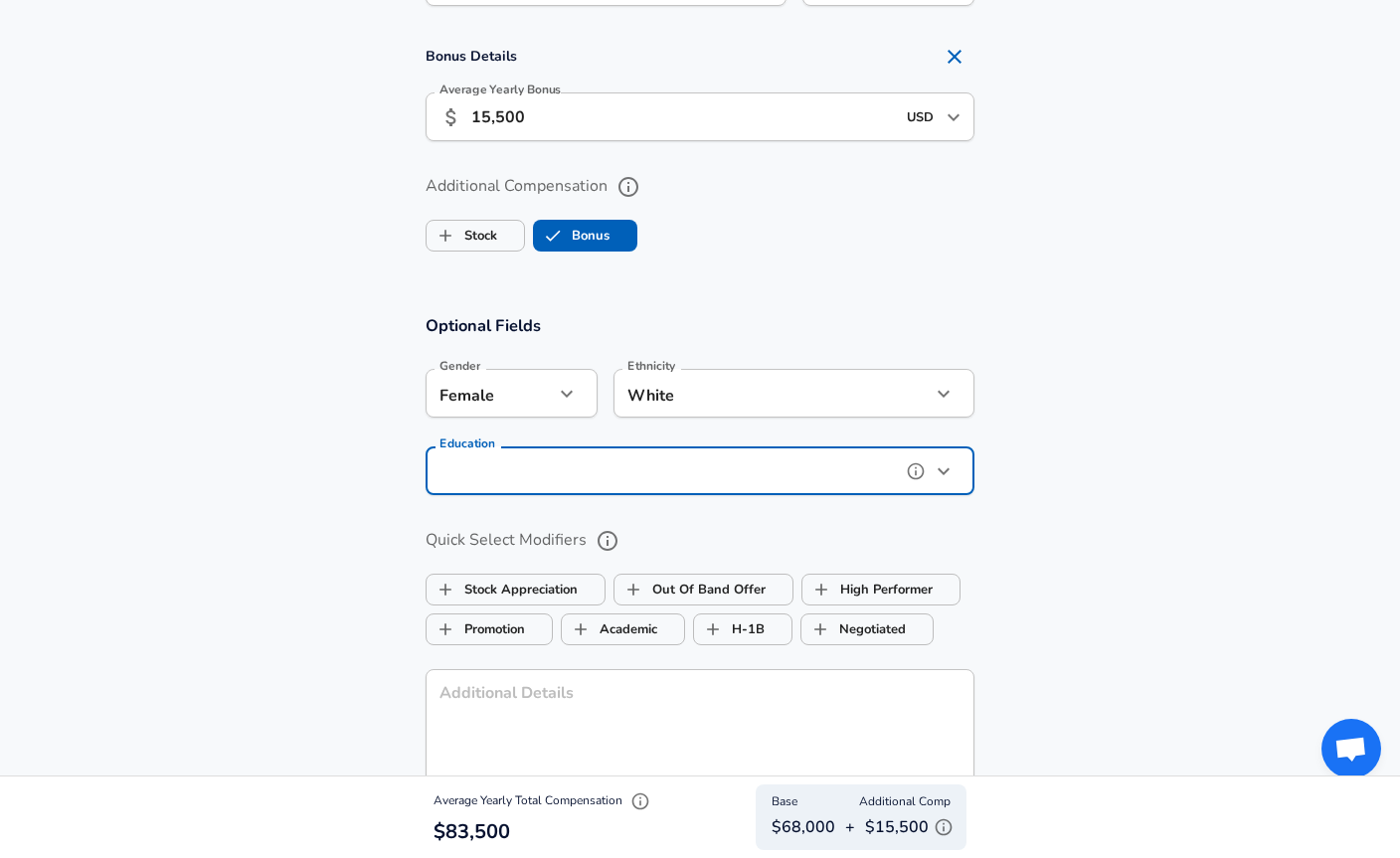 click at bounding box center (916, 471) 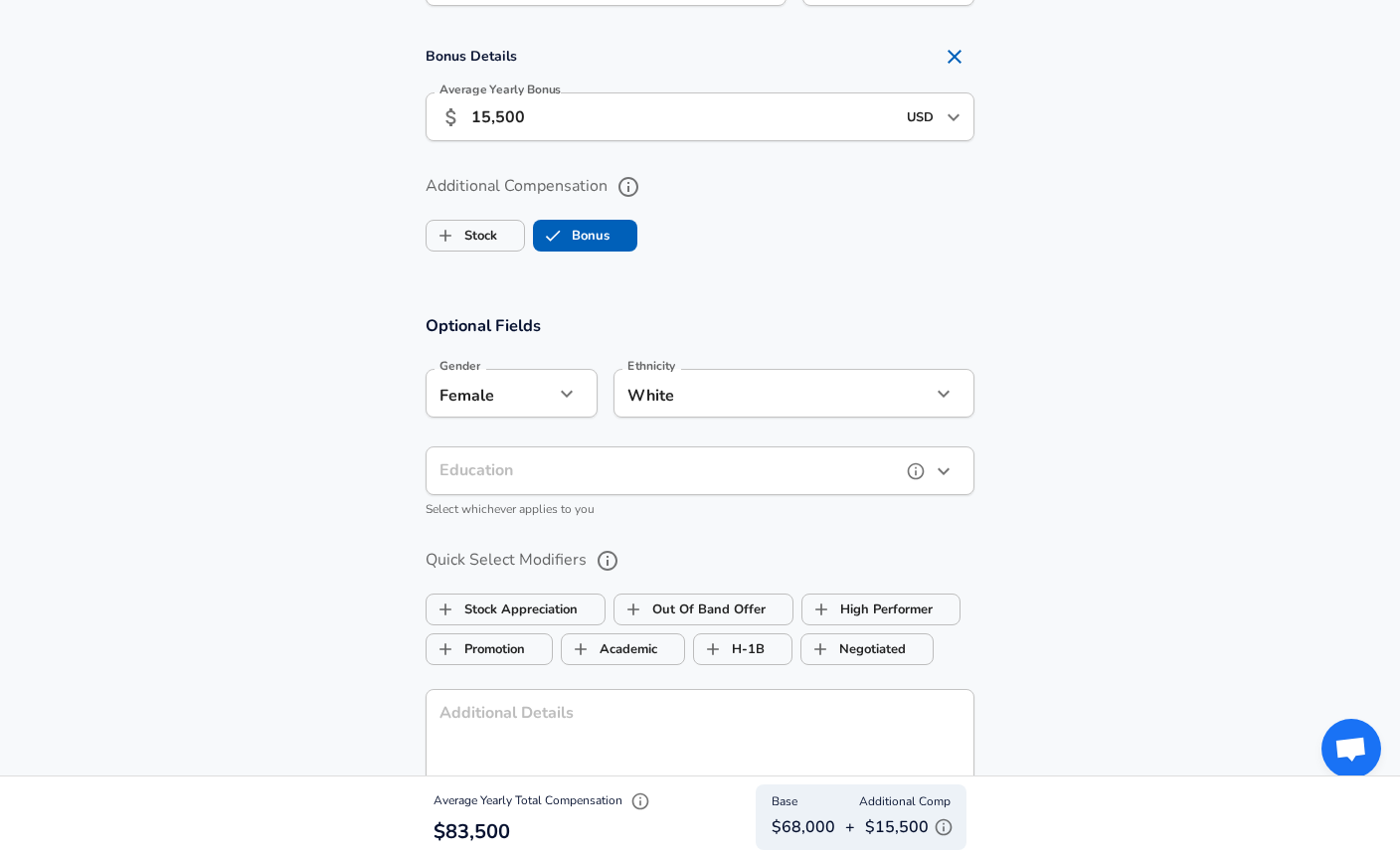 click 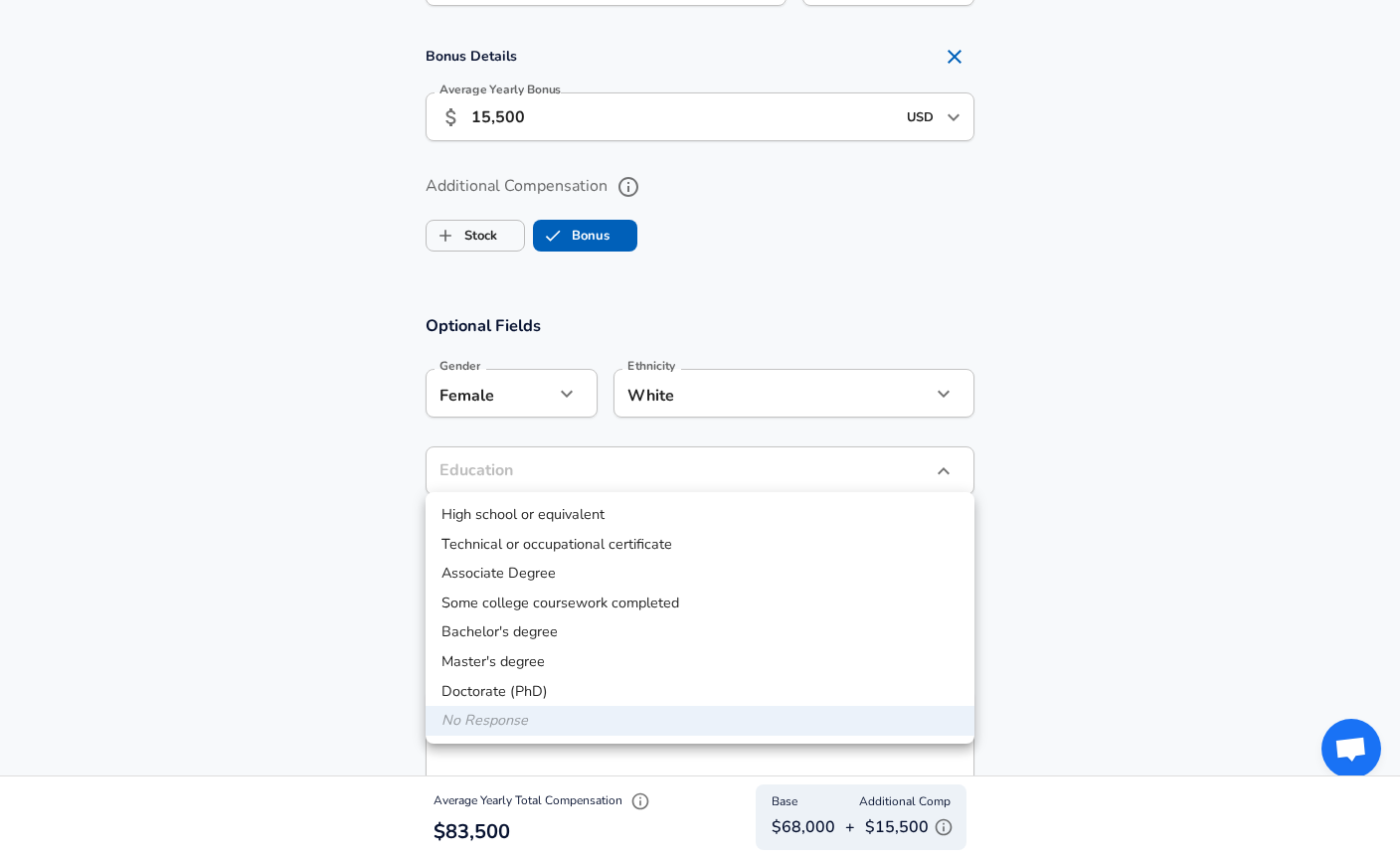 click on "Master's degree" at bounding box center (700, 662) 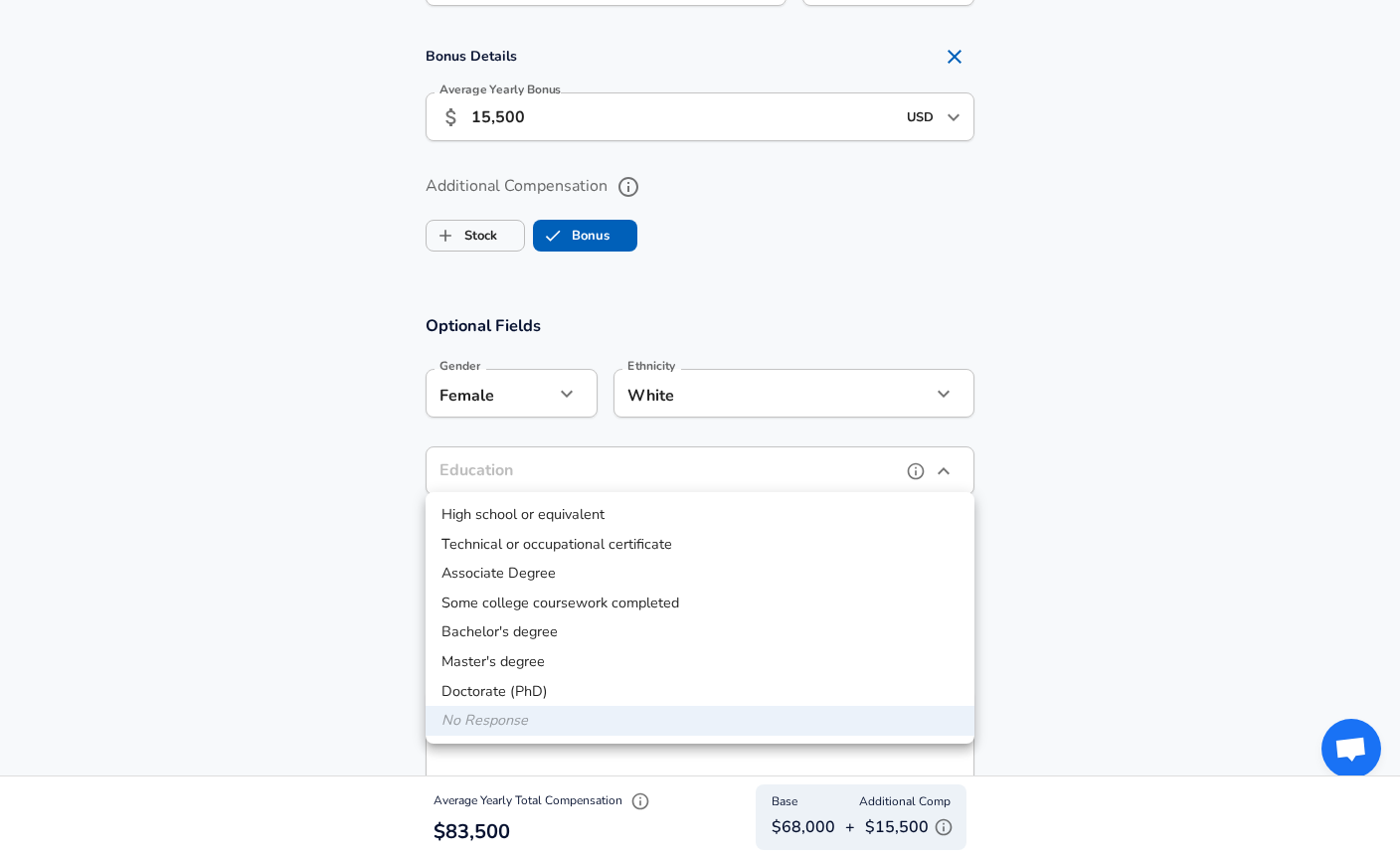 type on "Masters degree" 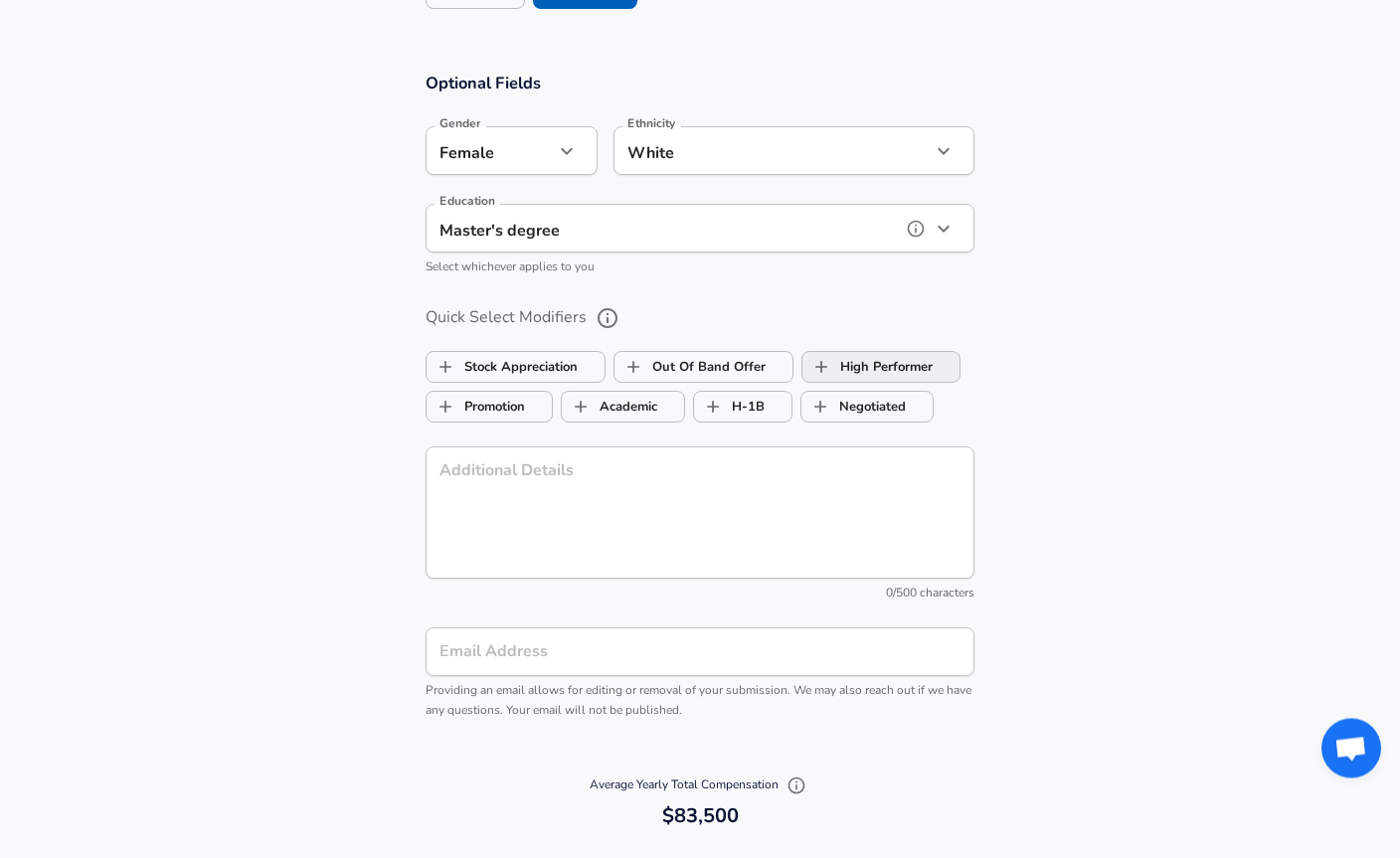 scroll, scrollTop: 1747, scrollLeft: 0, axis: vertical 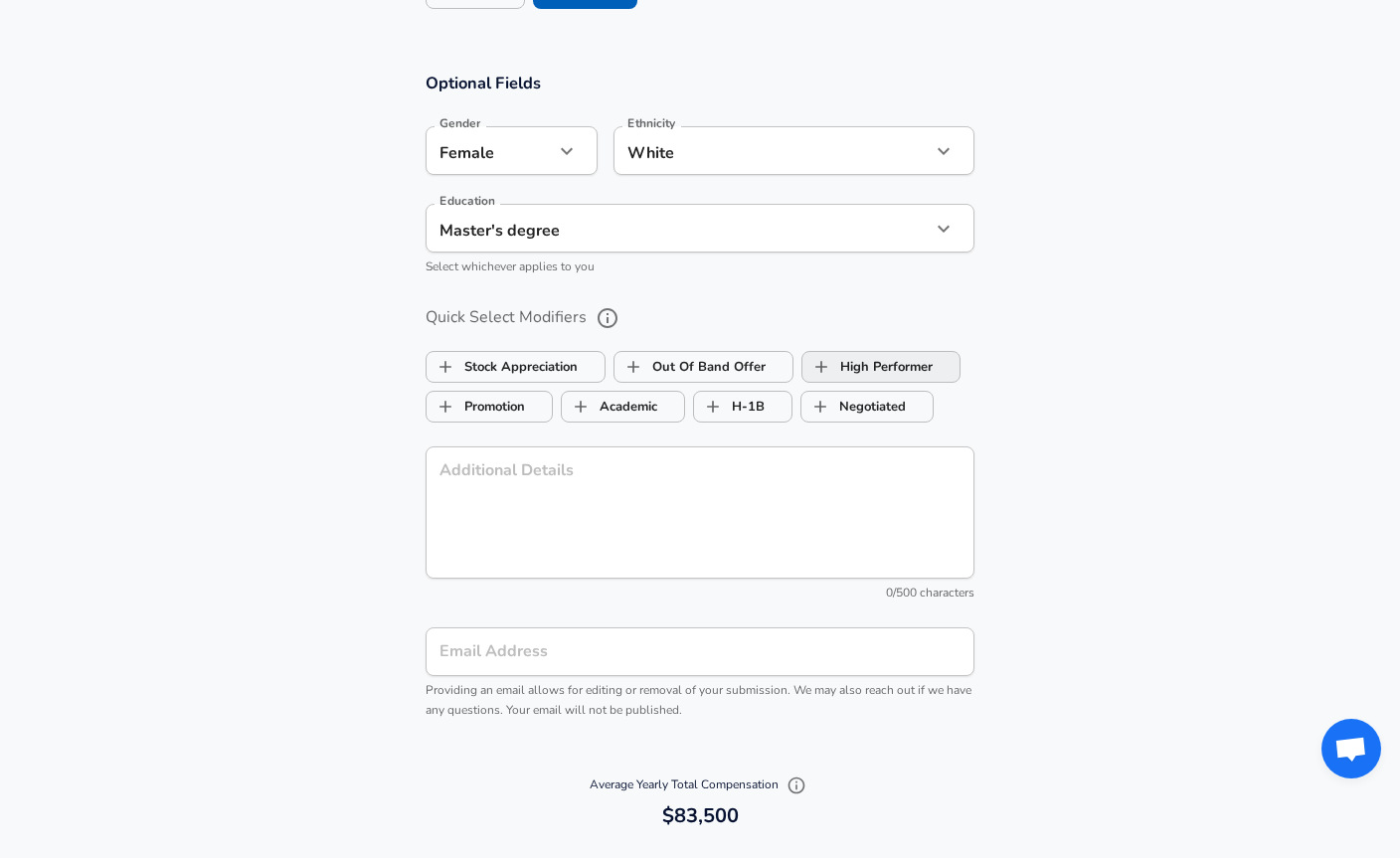 click on "High Performer" at bounding box center (867, 367) 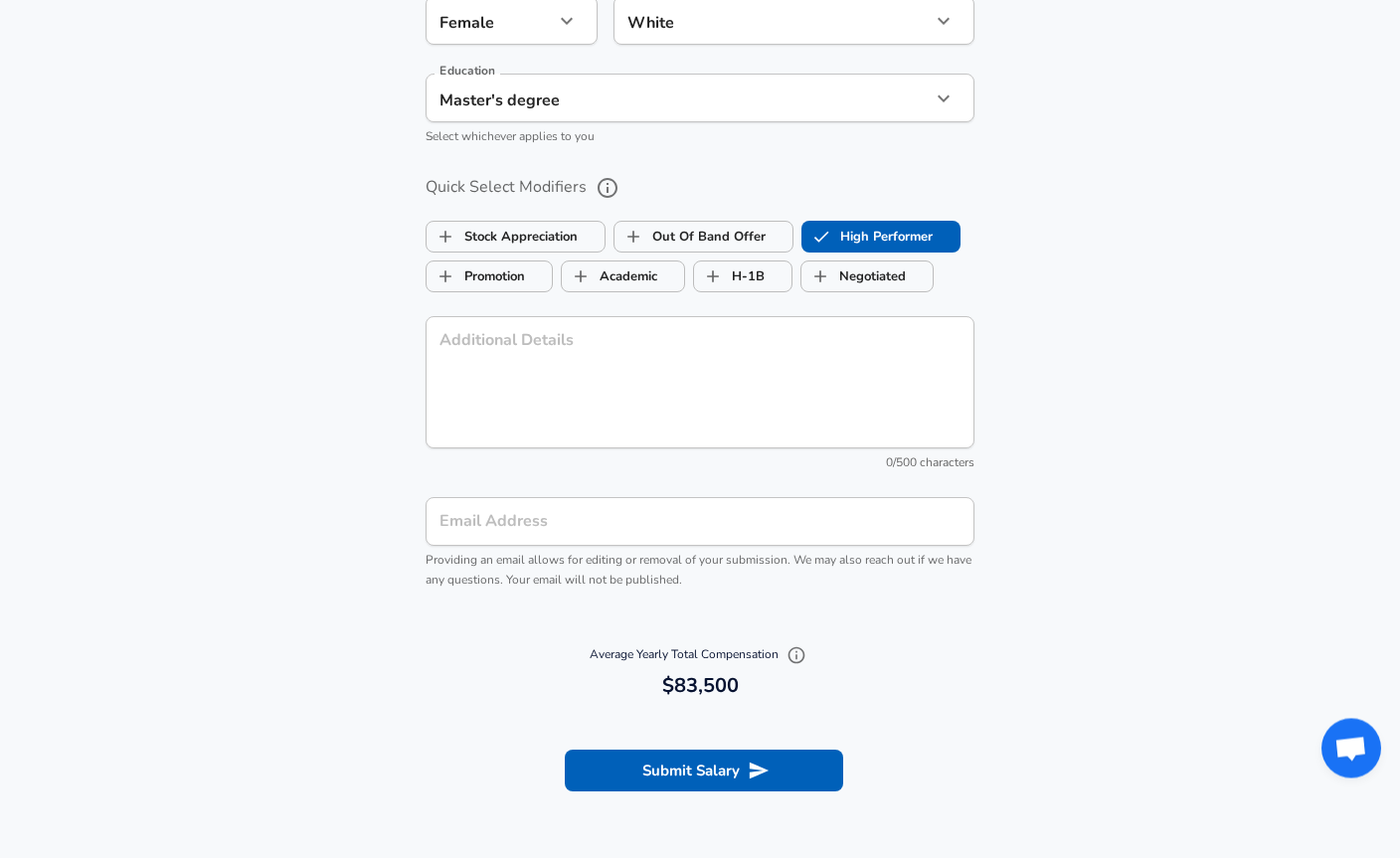 scroll, scrollTop: 1874, scrollLeft: 0, axis: vertical 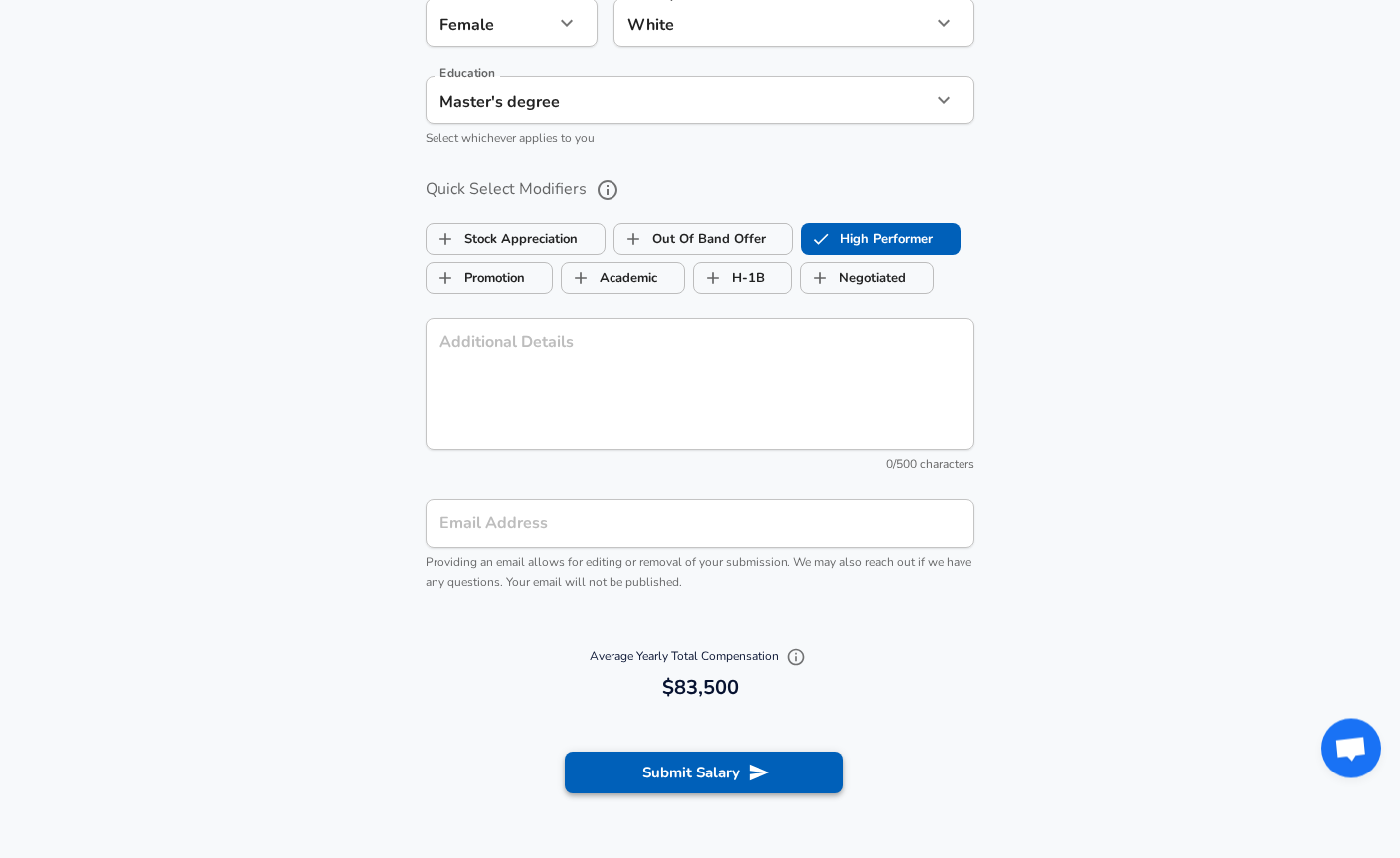 click on "Submit Salary" at bounding box center (704, 773) 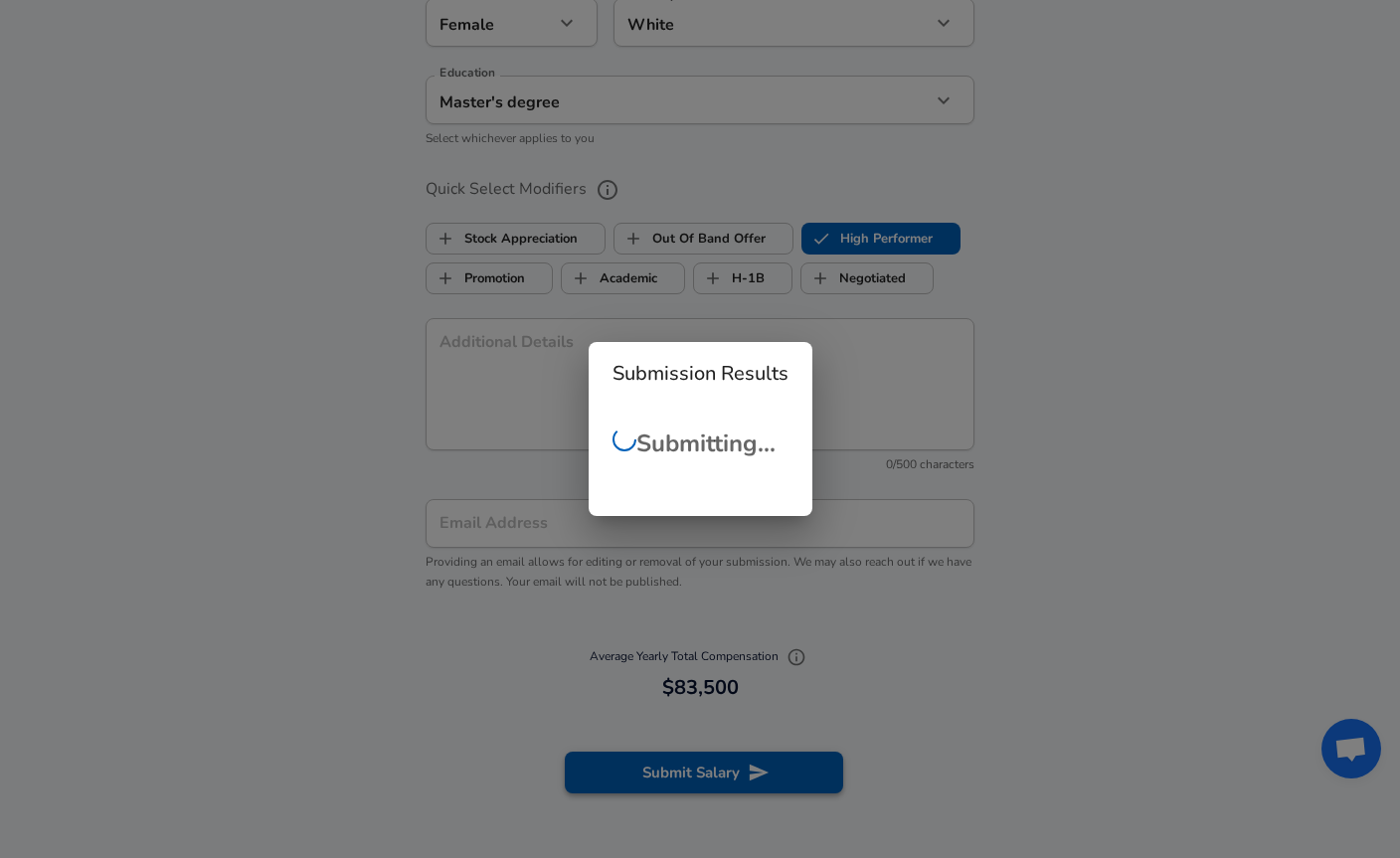 type 